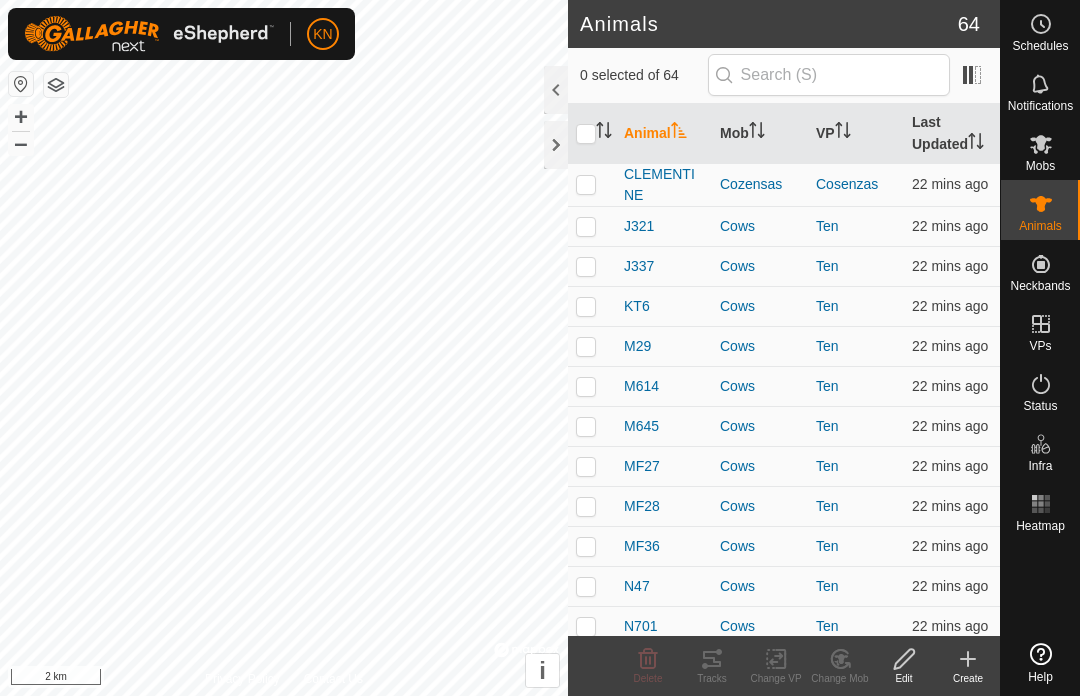 scroll, scrollTop: 0, scrollLeft: 0, axis: both 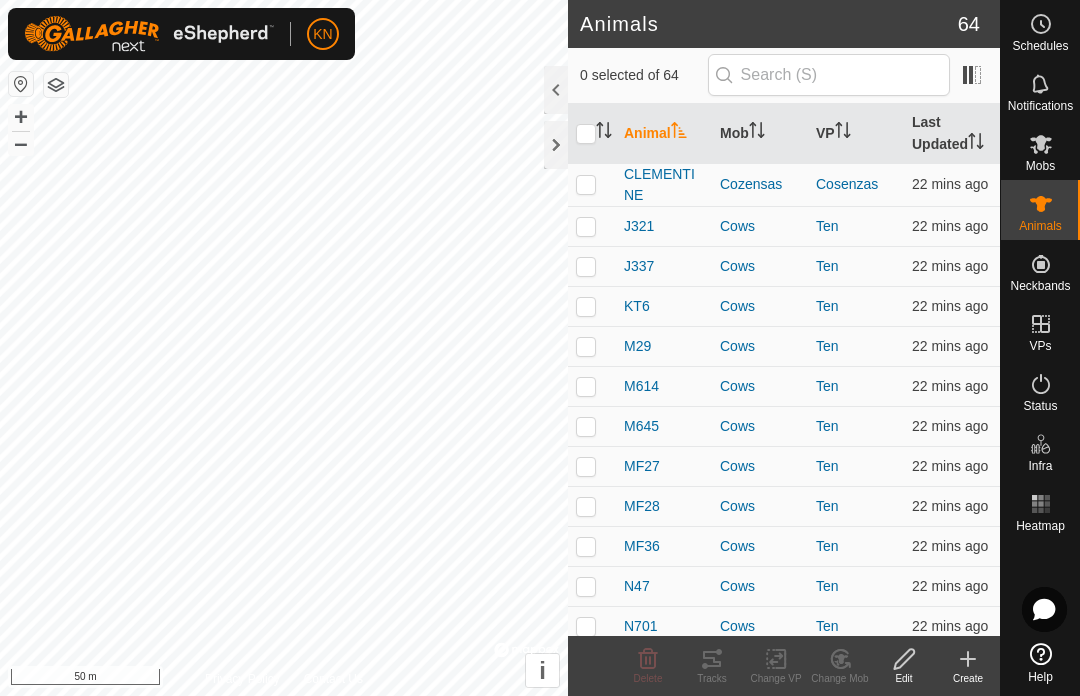 click at bounding box center [592, 184] 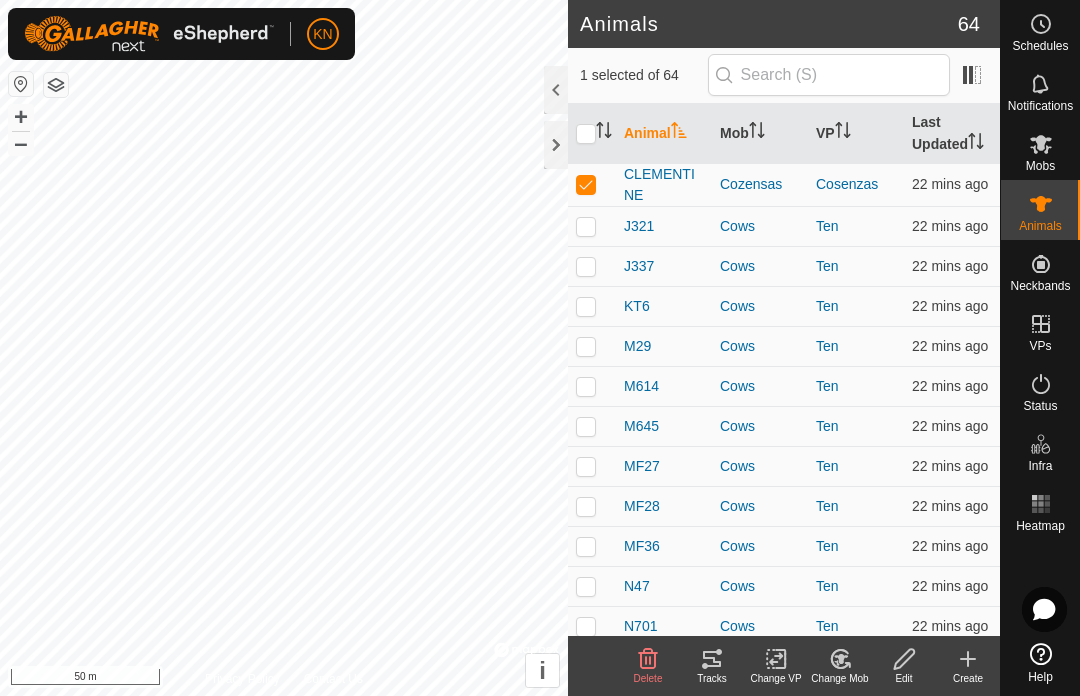 click at bounding box center (586, 184) 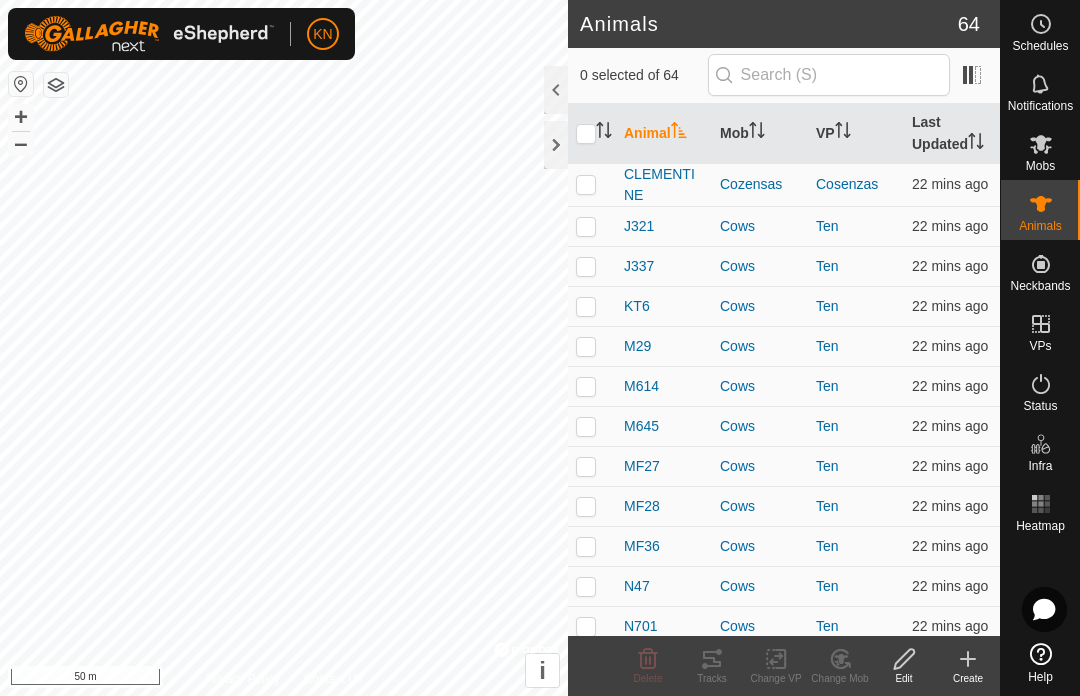 checkbox on "false" 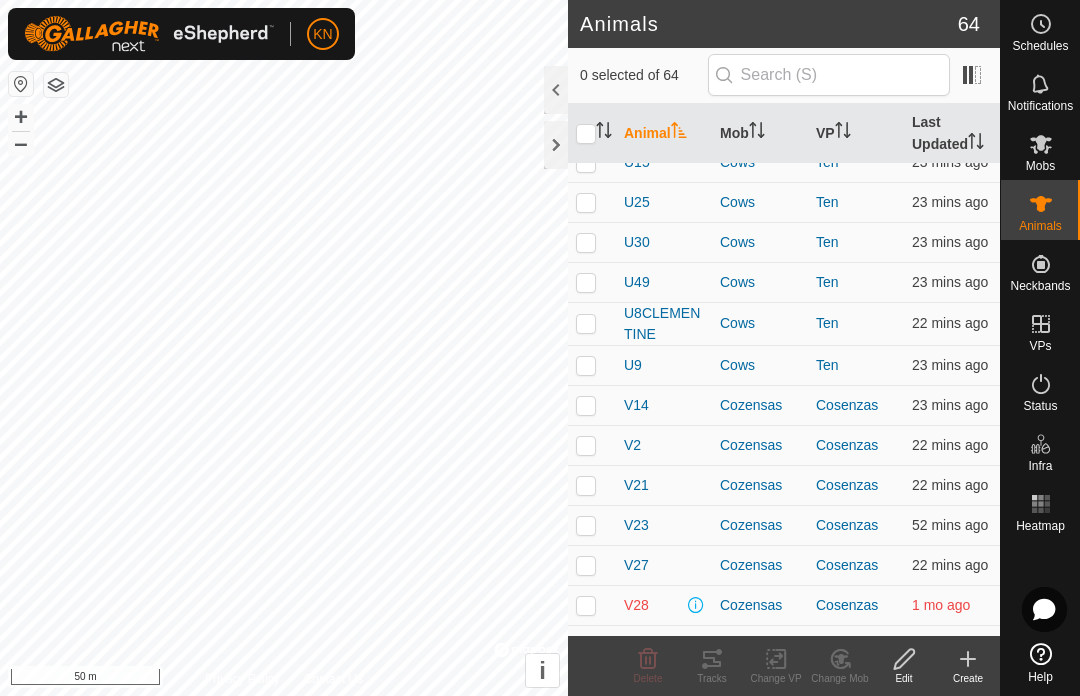 scroll, scrollTop: 1641, scrollLeft: 0, axis: vertical 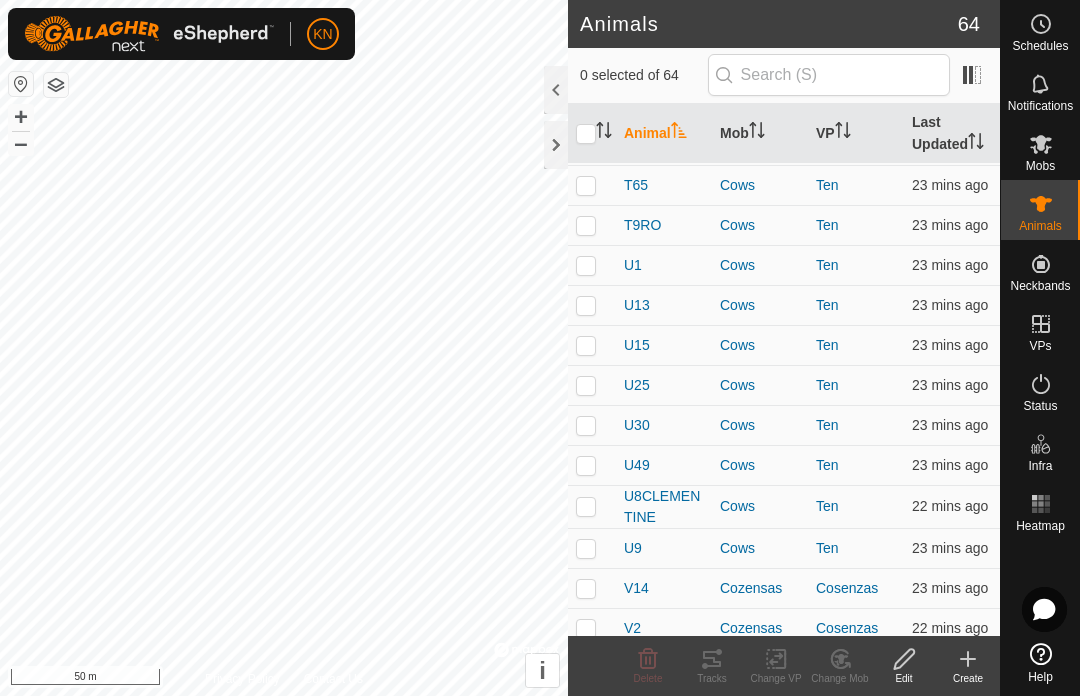 click at bounding box center [592, 506] 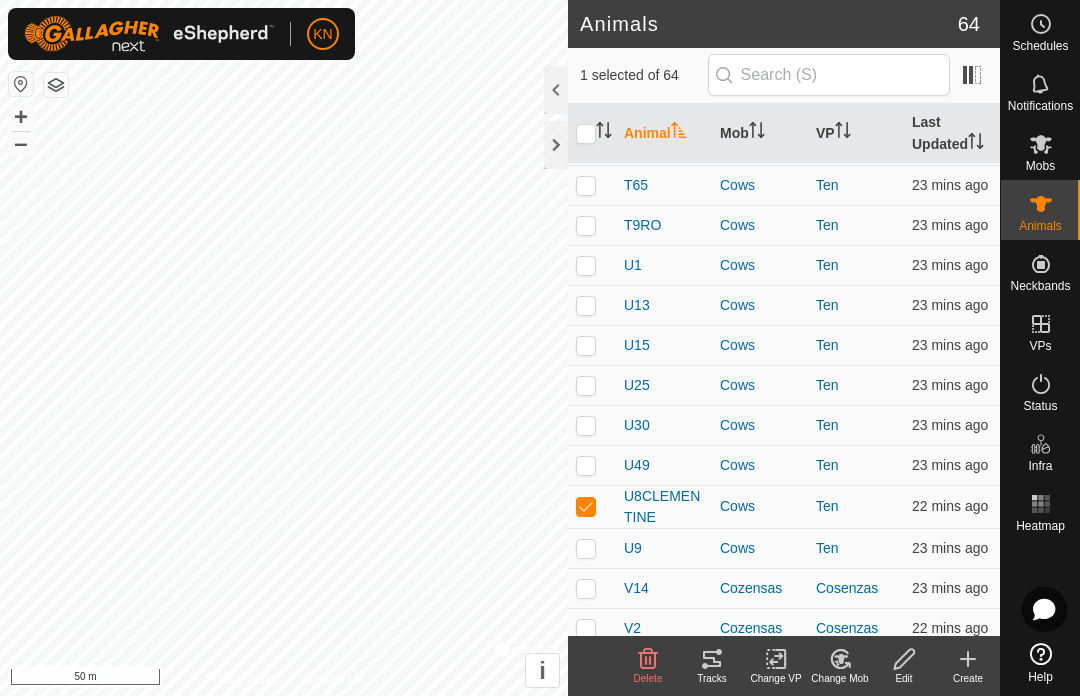click at bounding box center (586, 506) 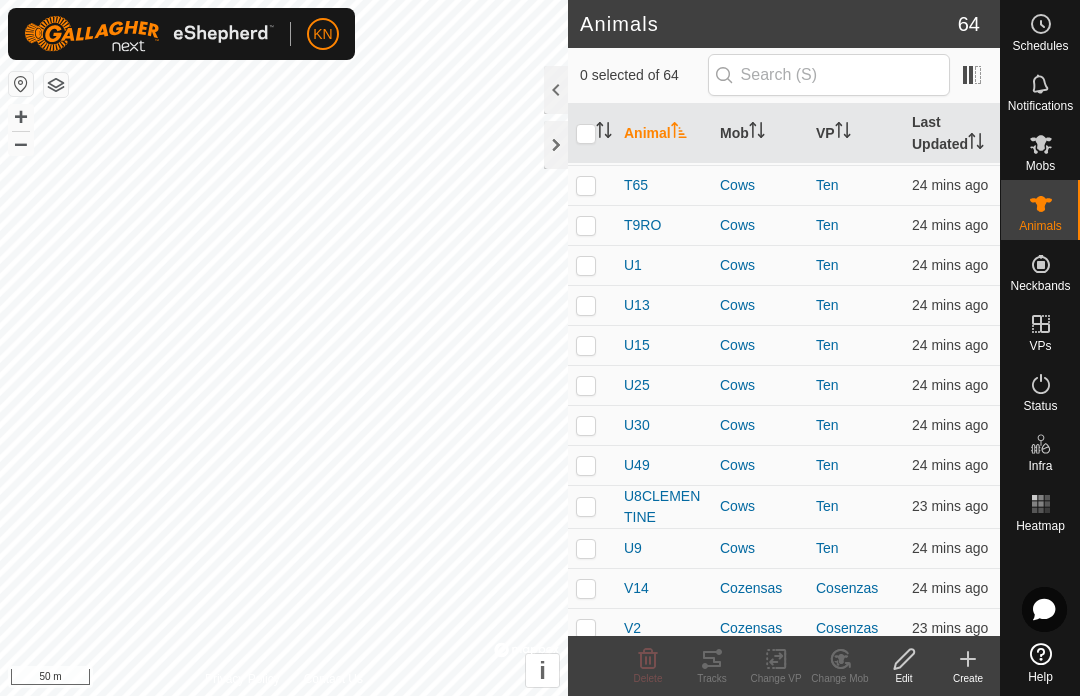 click on "VPs" at bounding box center (1040, 330) 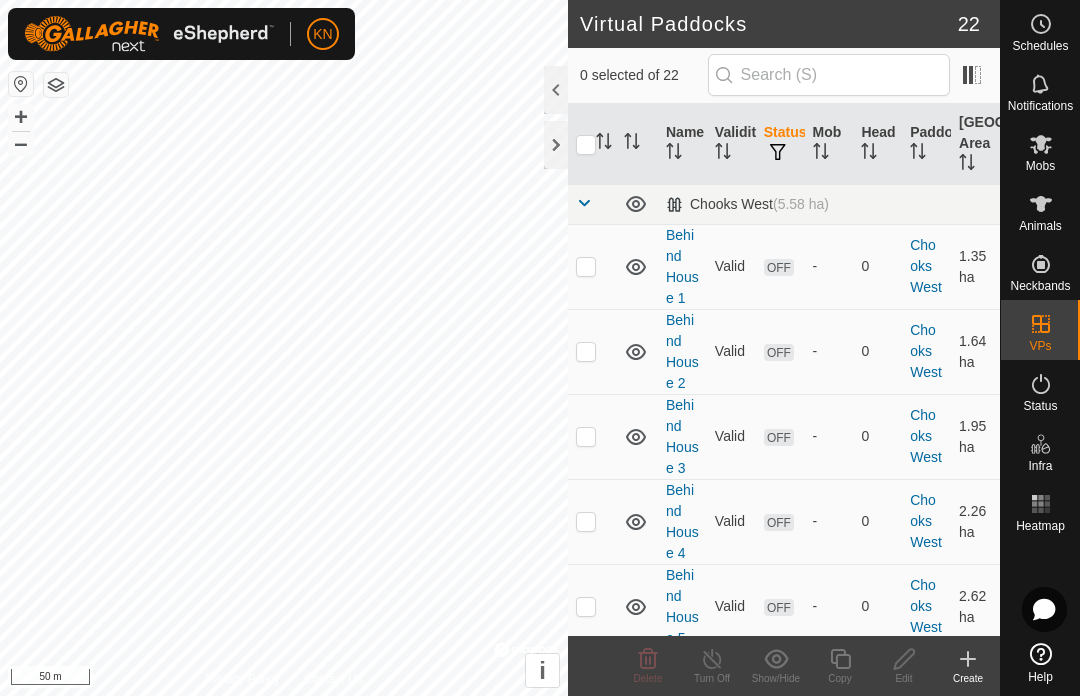 click 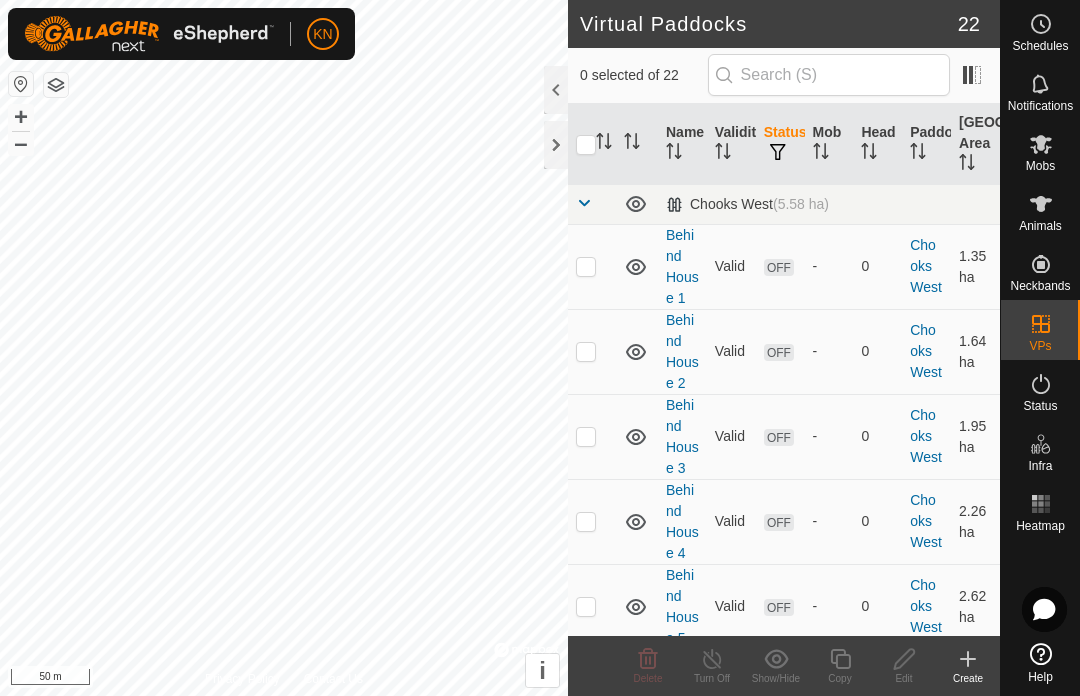 scroll, scrollTop: 0, scrollLeft: 0, axis: both 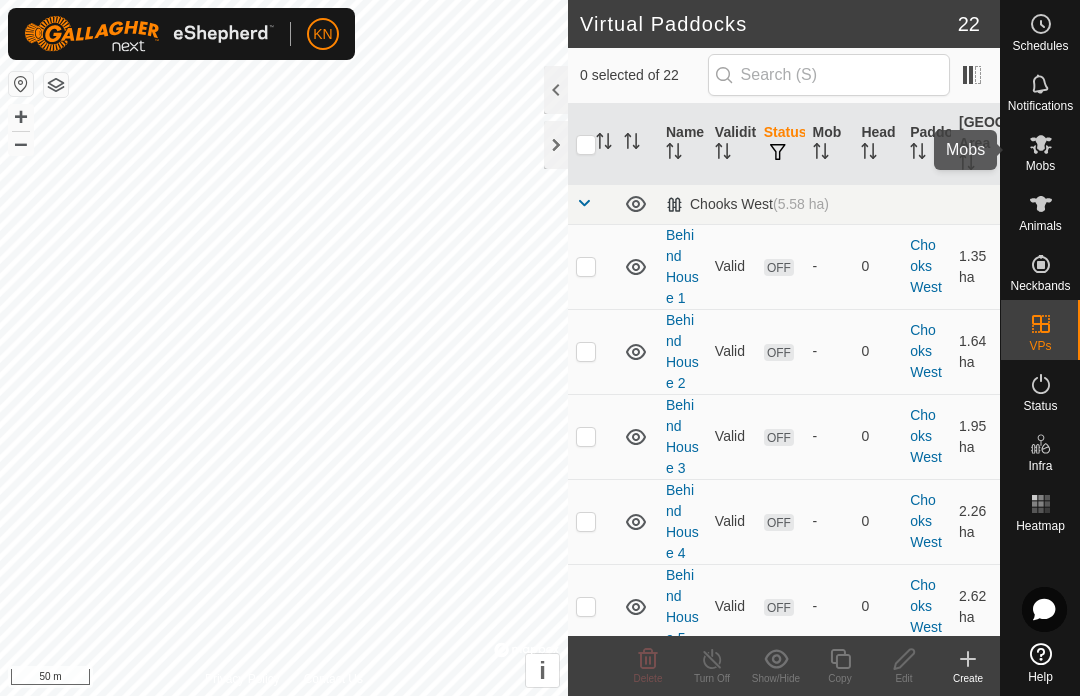 click on "Mobs" at bounding box center [1040, 150] 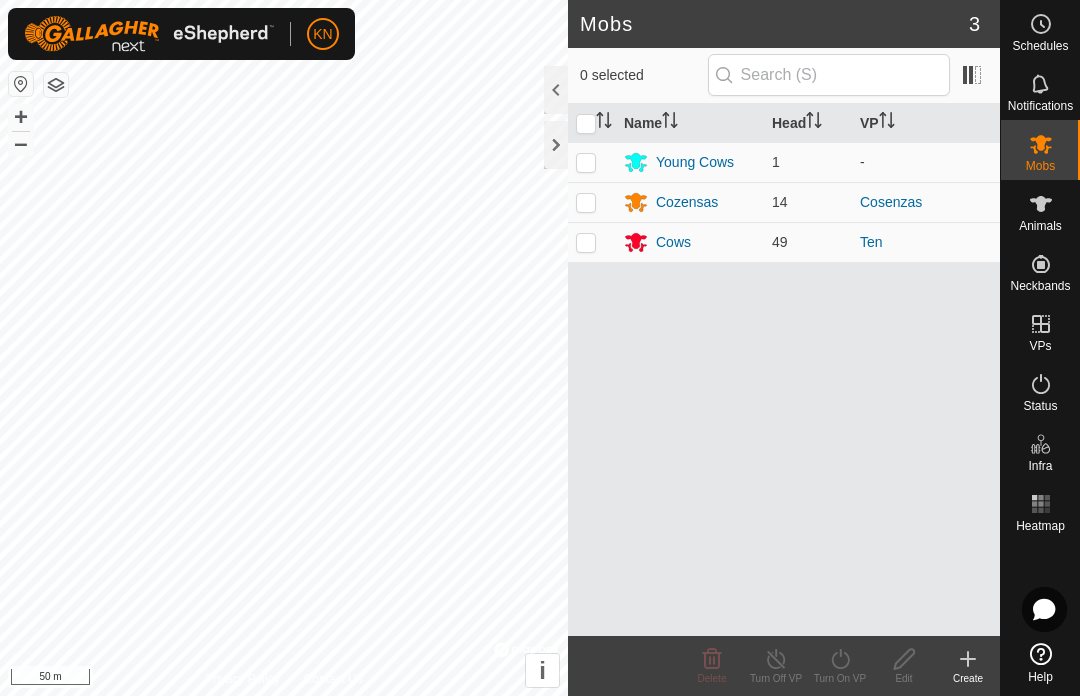 click at bounding box center (592, 242) 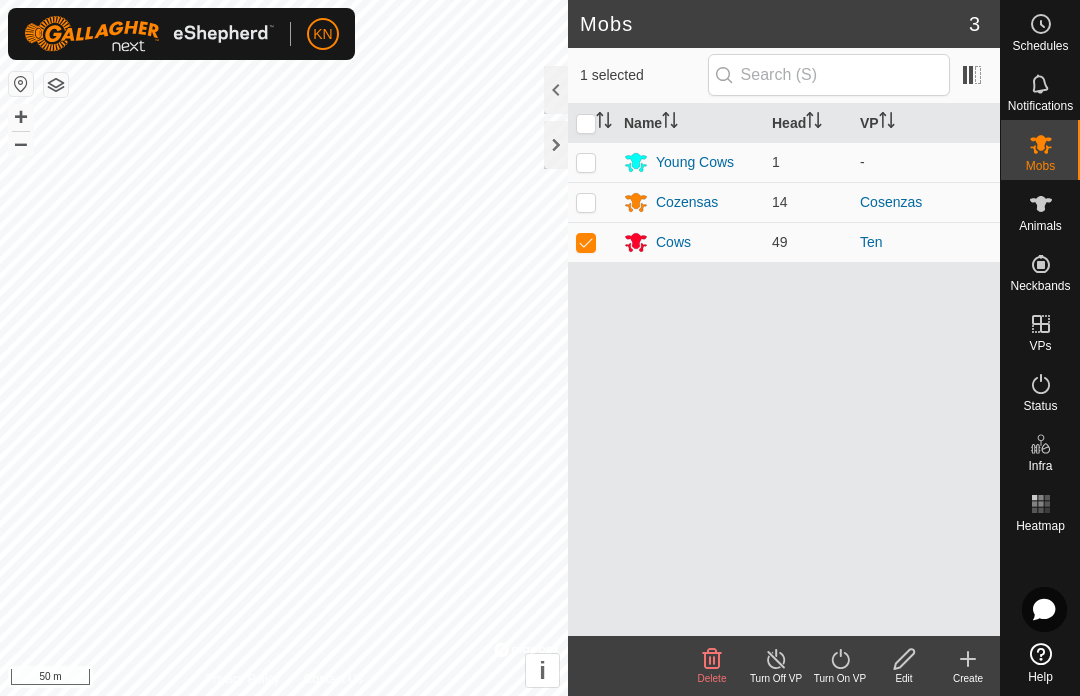 click 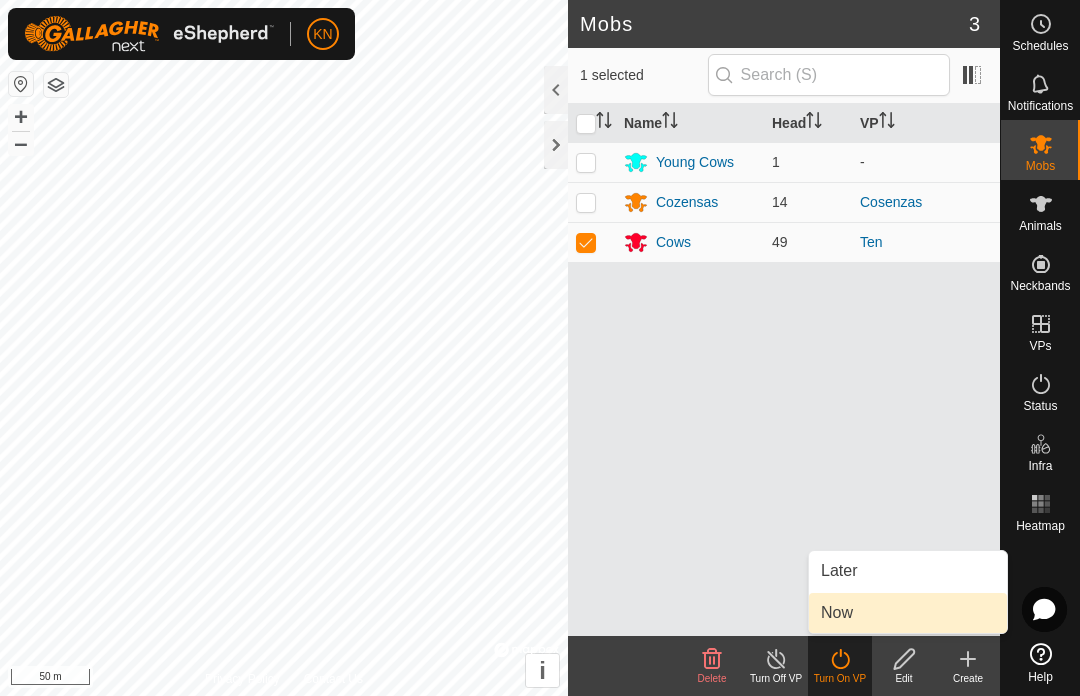 click on "Now" at bounding box center [837, 613] 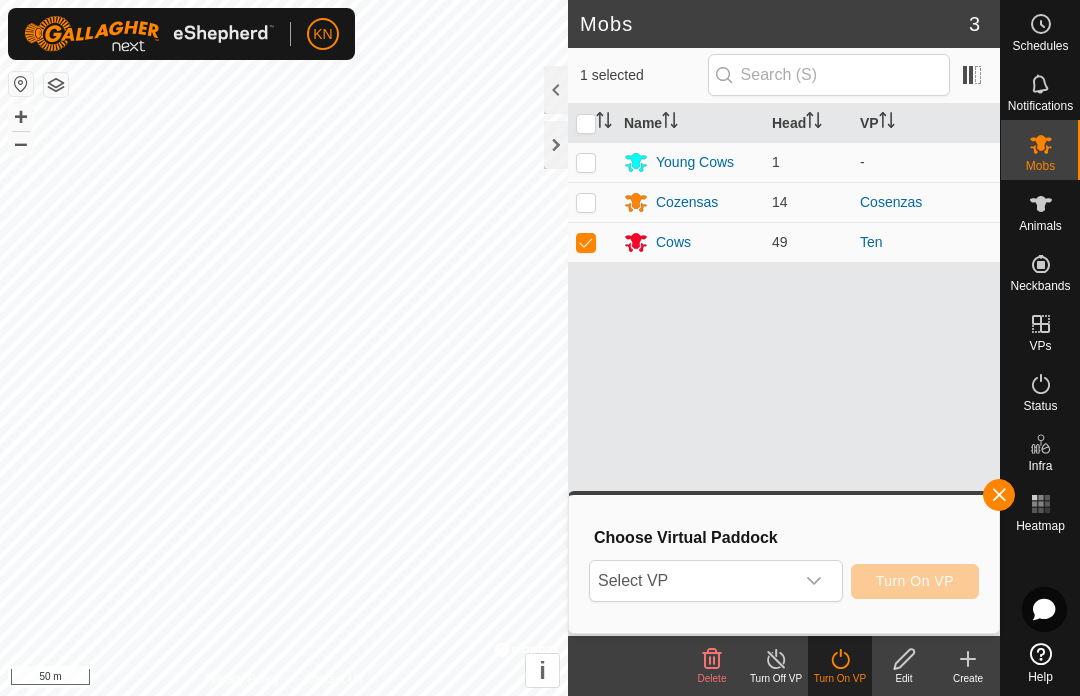 click on "Select VP" at bounding box center [692, 581] 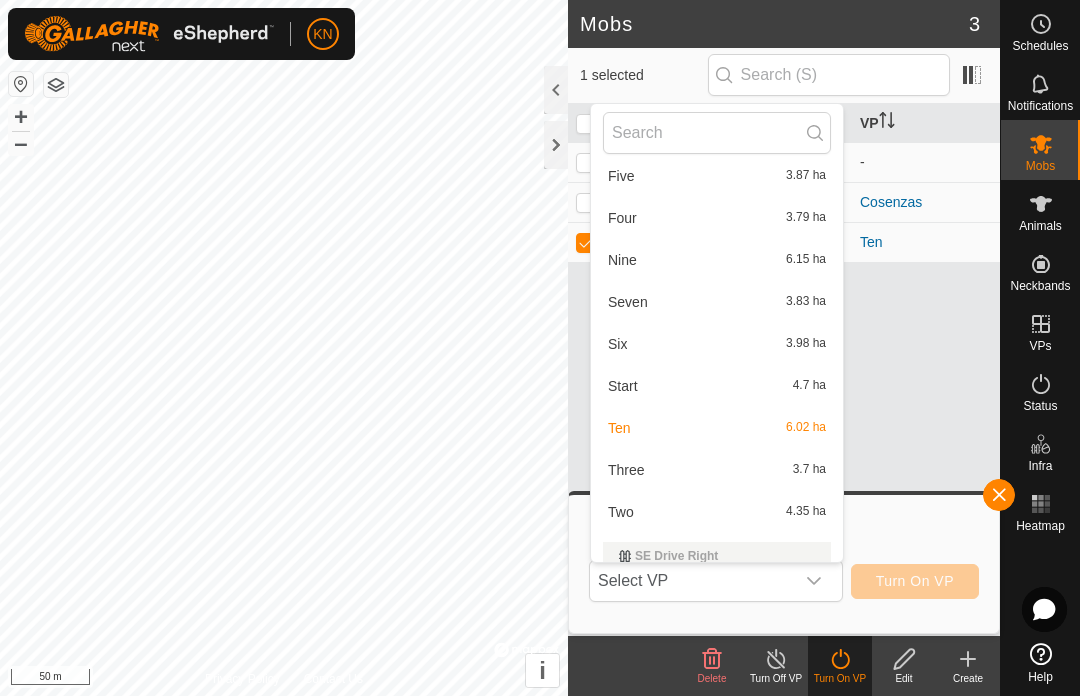 scroll, scrollTop: 600, scrollLeft: 0, axis: vertical 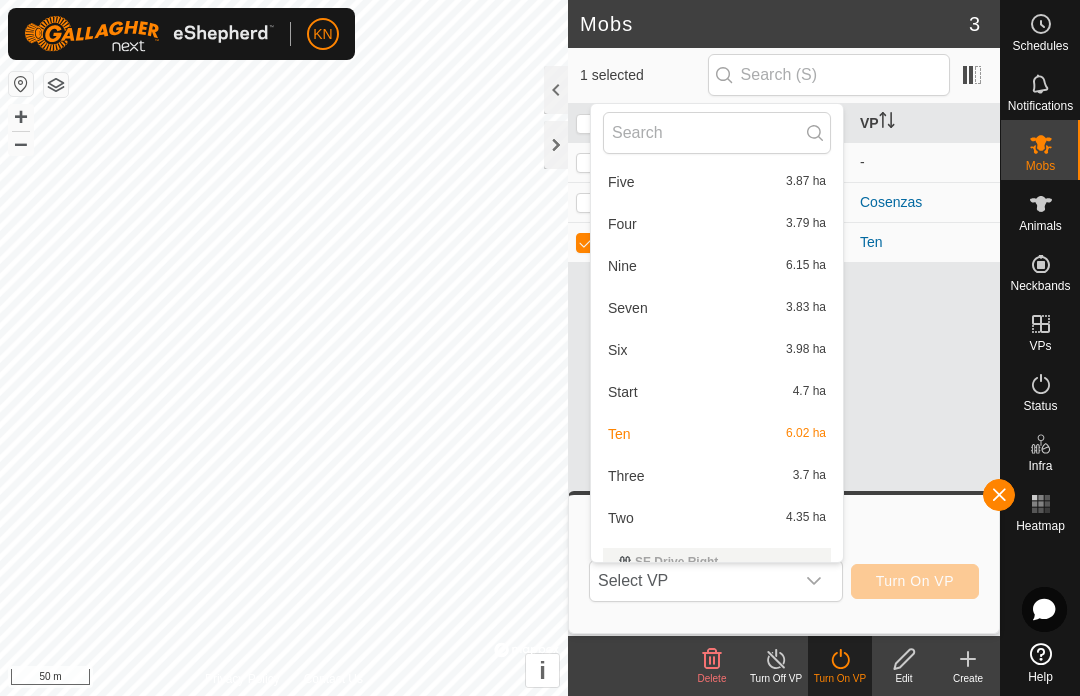 click on "Nine  6.15 ha" at bounding box center (717, 266) 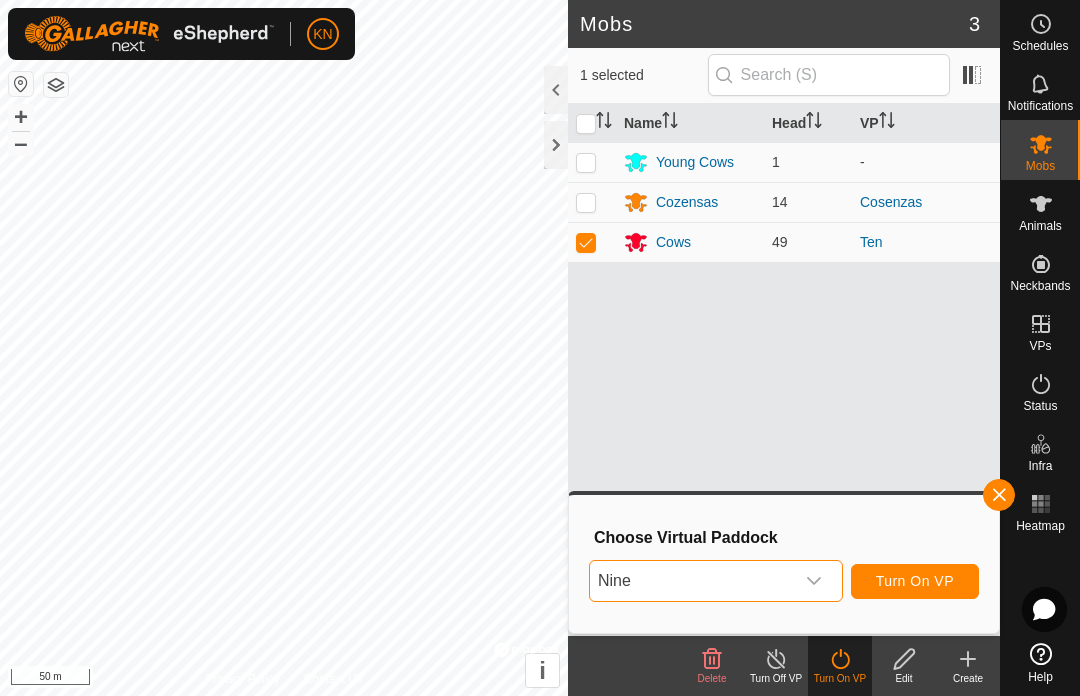 click on "Turn On VP" at bounding box center (915, 581) 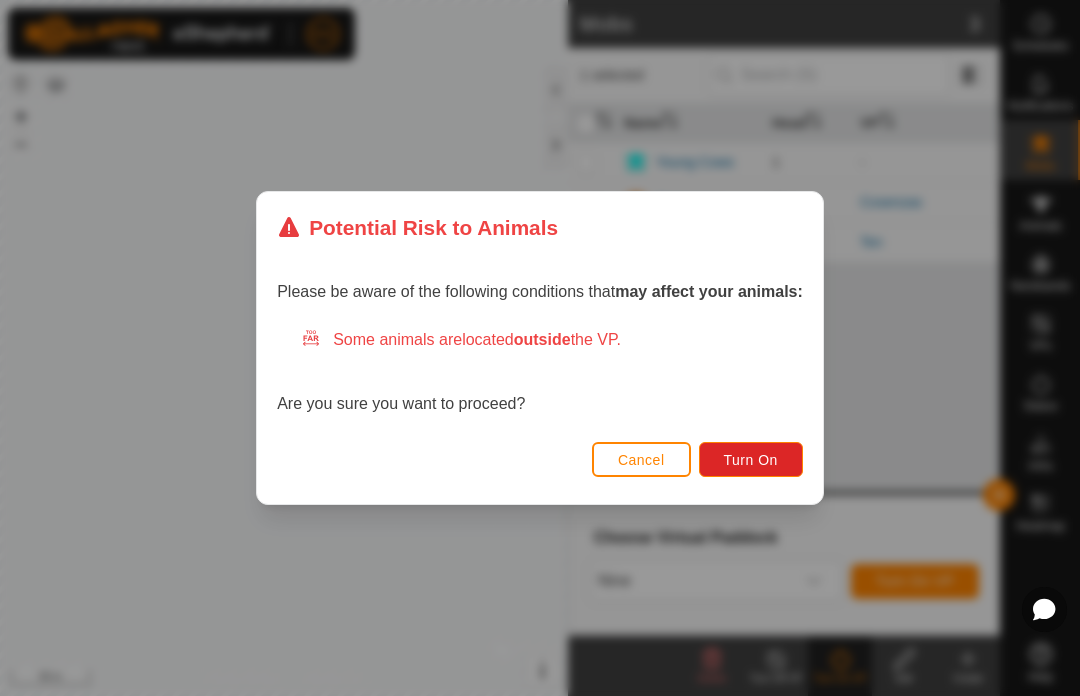 click on "Turn On" at bounding box center (751, 460) 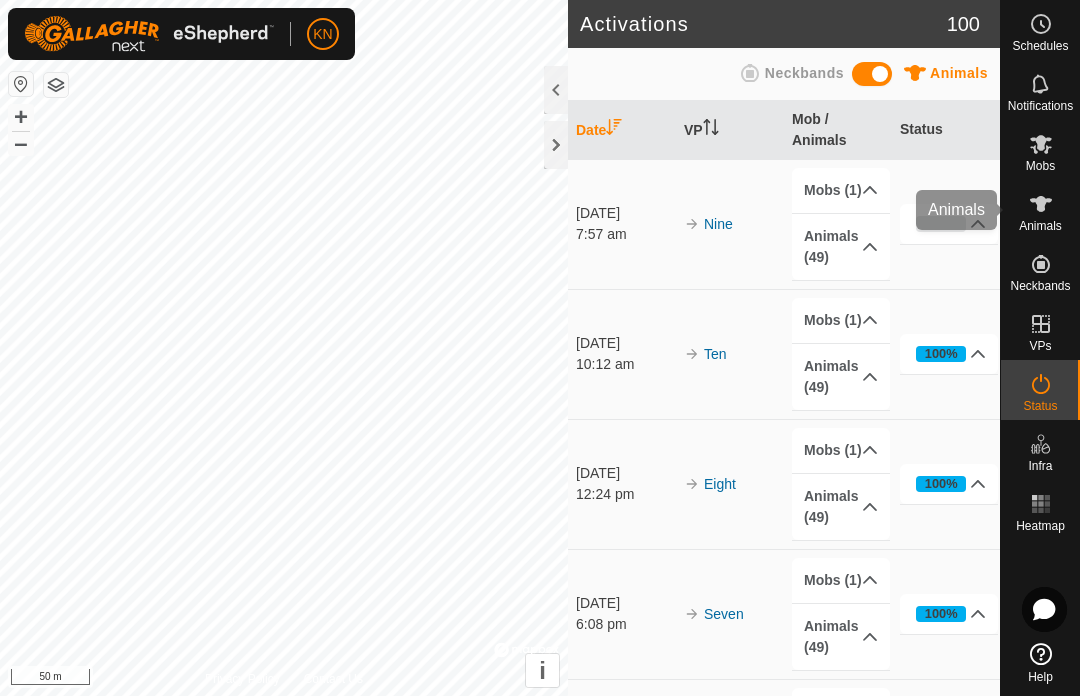 click on "Animals" at bounding box center [1040, 226] 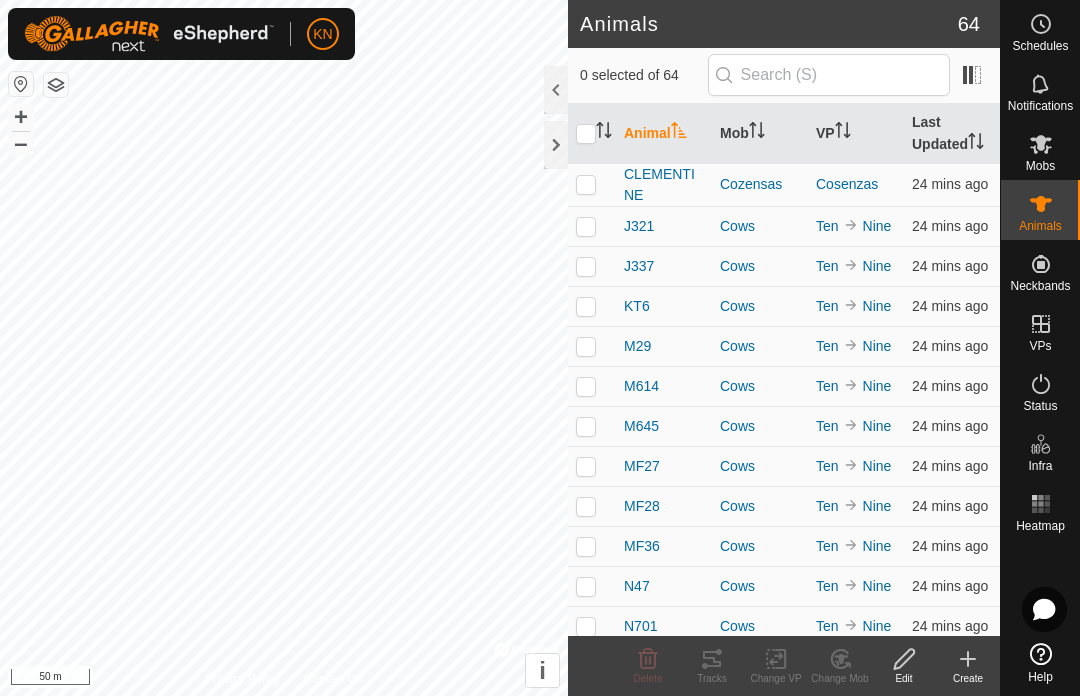 click at bounding box center (592, 226) 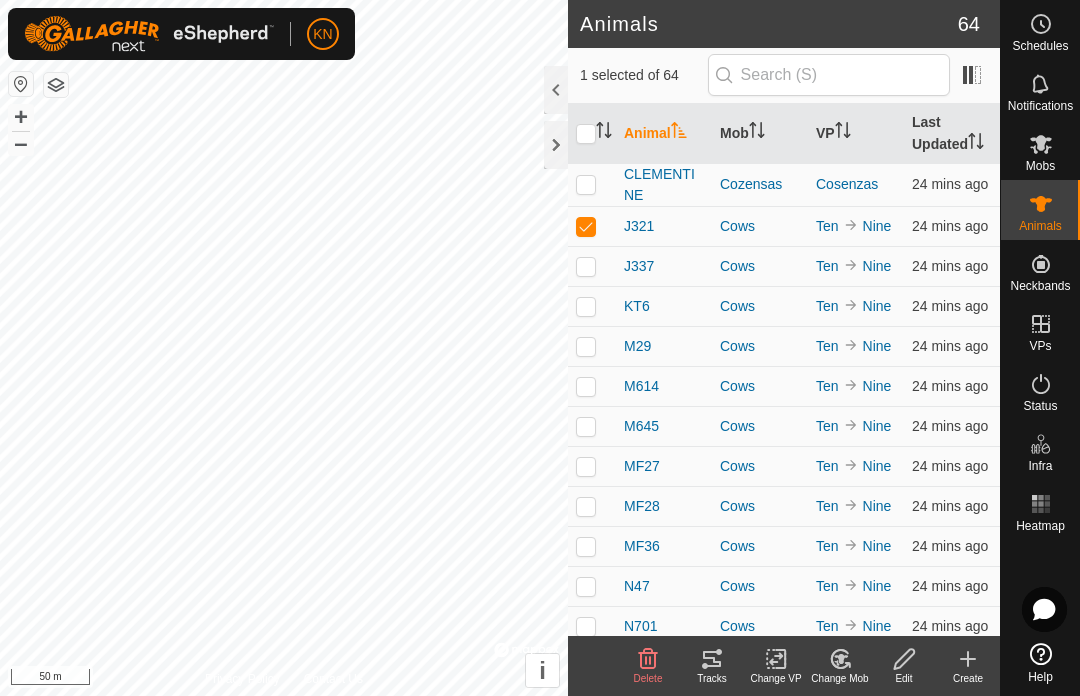 click at bounding box center [592, 226] 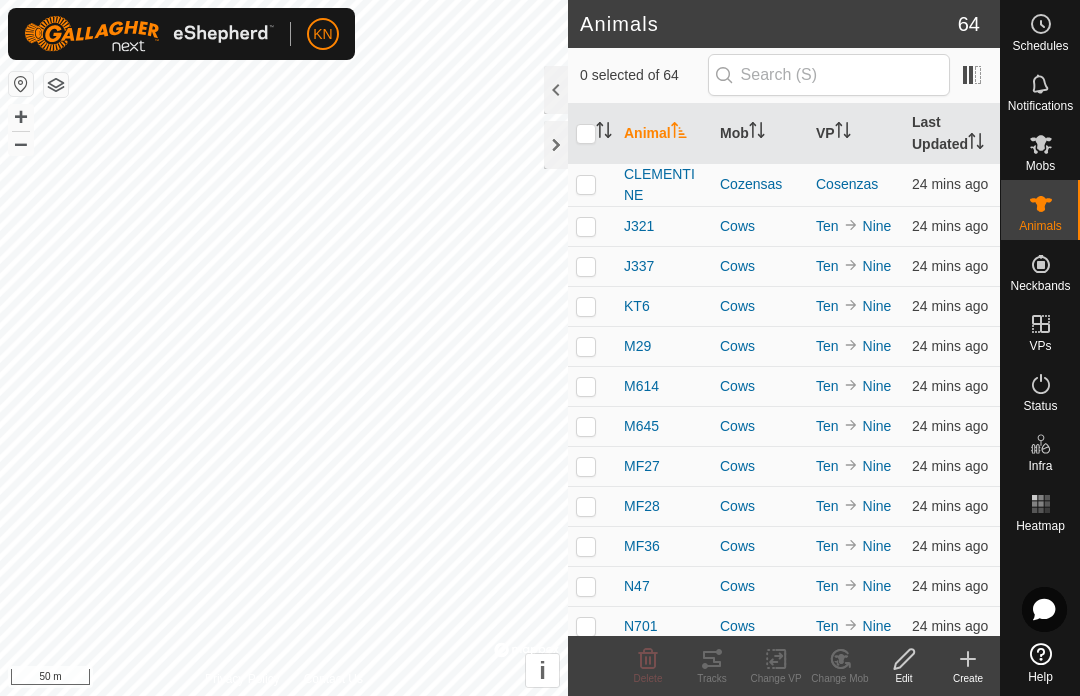 click at bounding box center [592, 266] 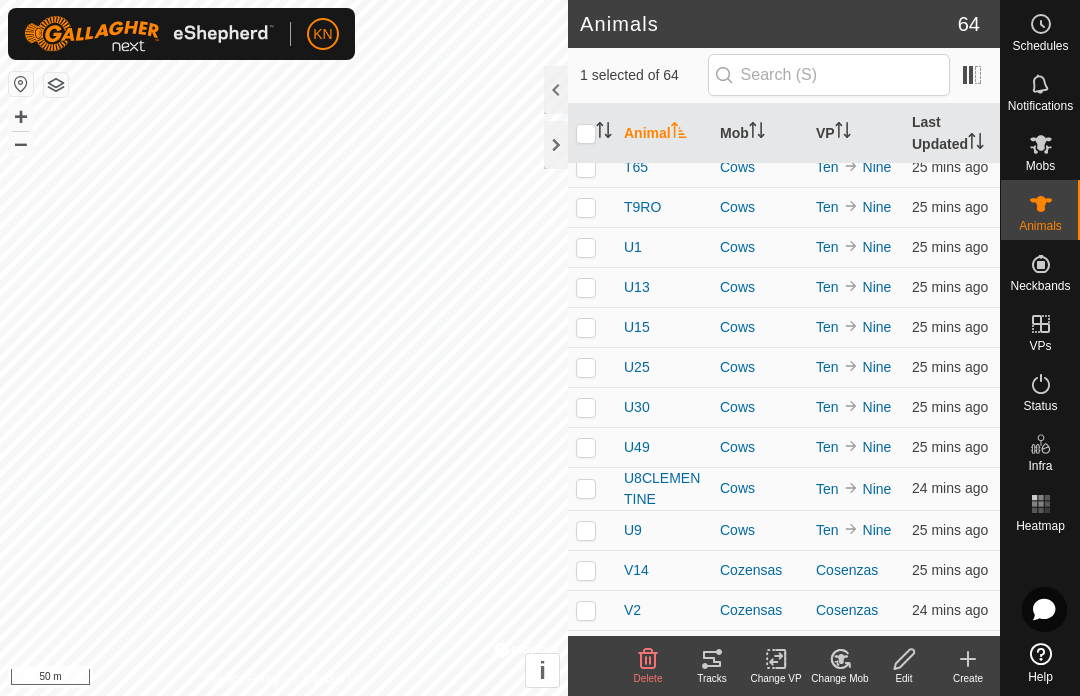 scroll, scrollTop: 1725, scrollLeft: 0, axis: vertical 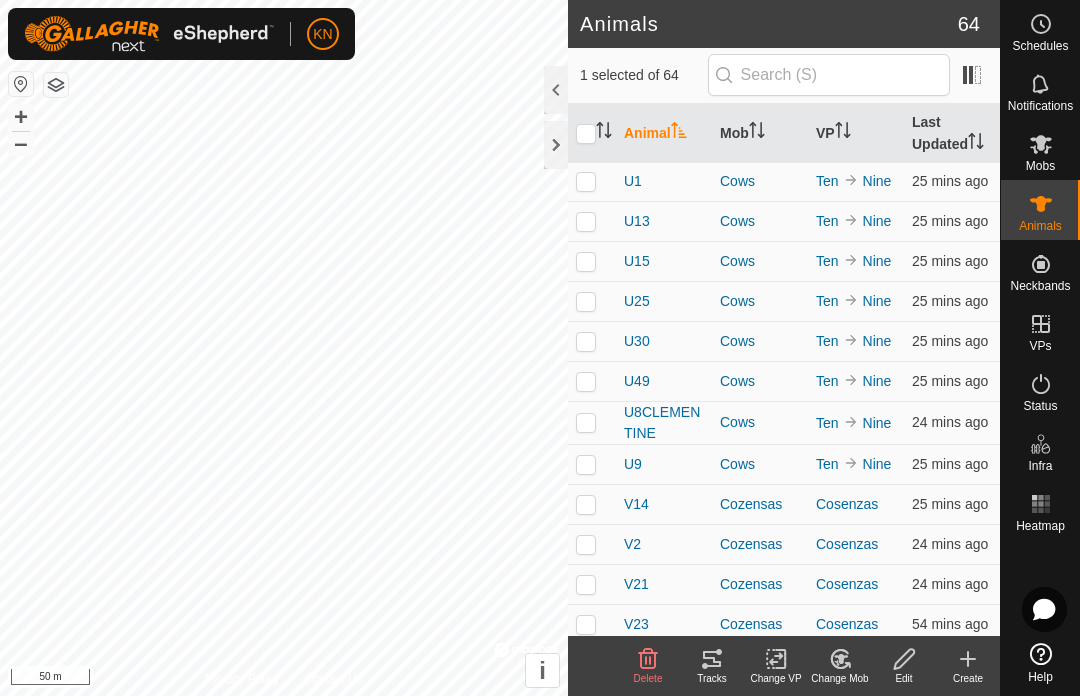click at bounding box center [586, 422] 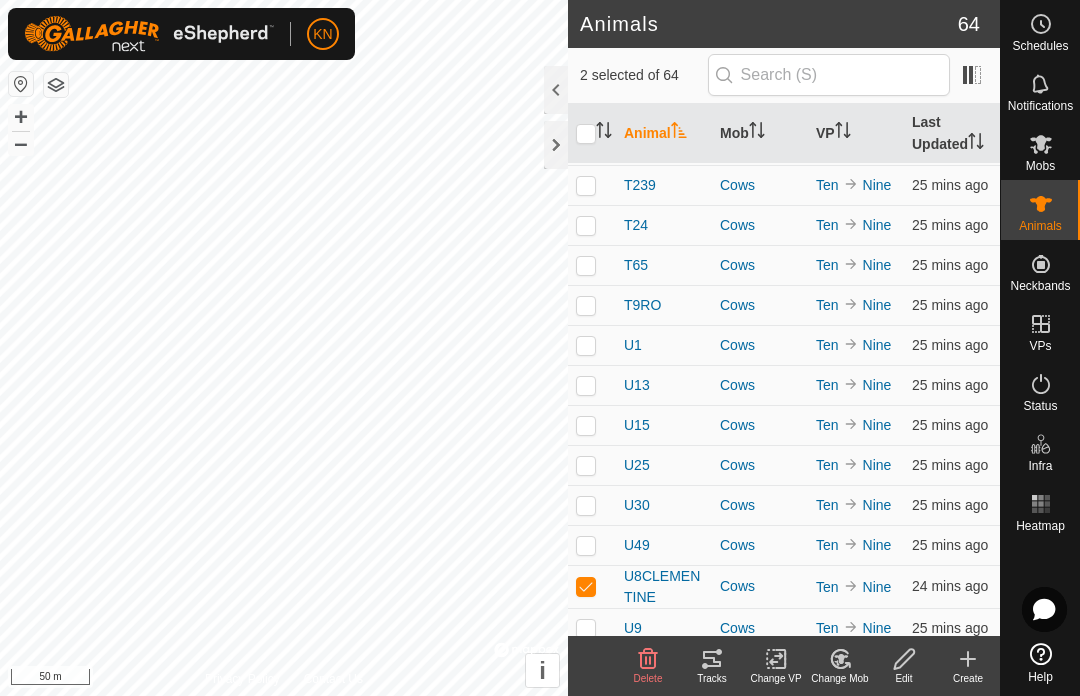 scroll, scrollTop: 1497, scrollLeft: 0, axis: vertical 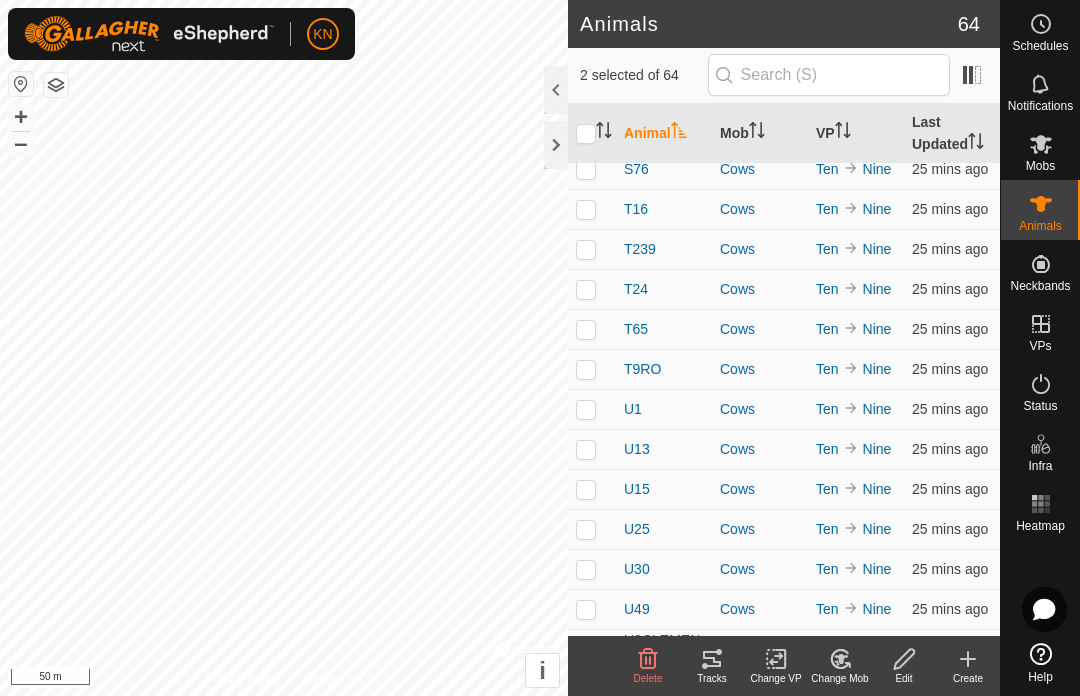 click at bounding box center (592, 449) 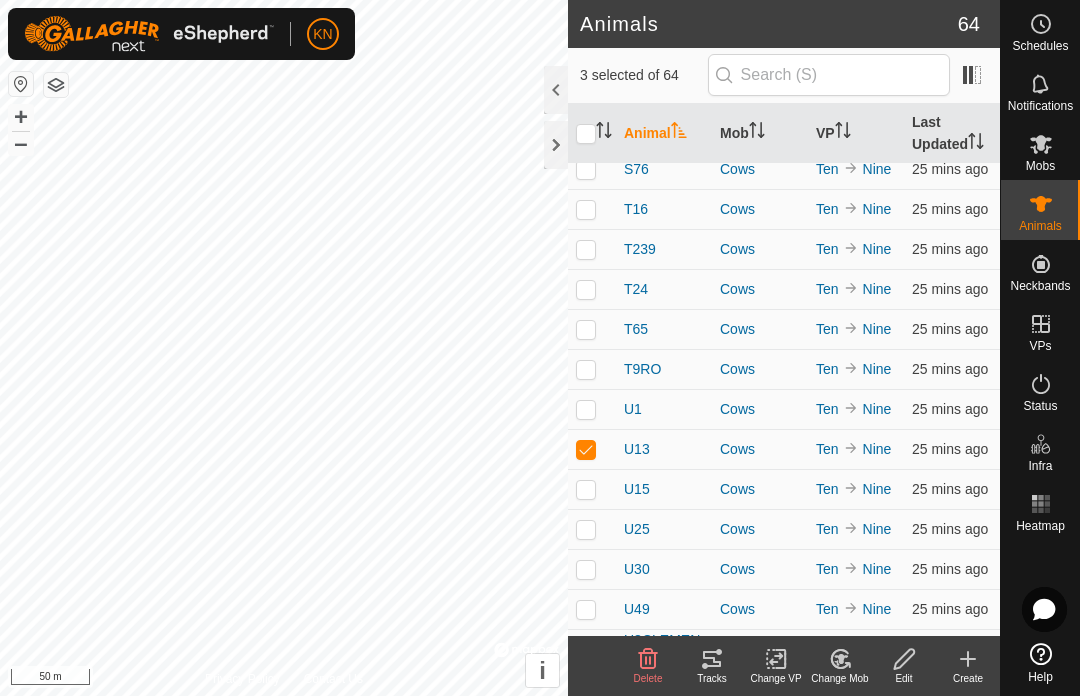 click at bounding box center [586, 449] 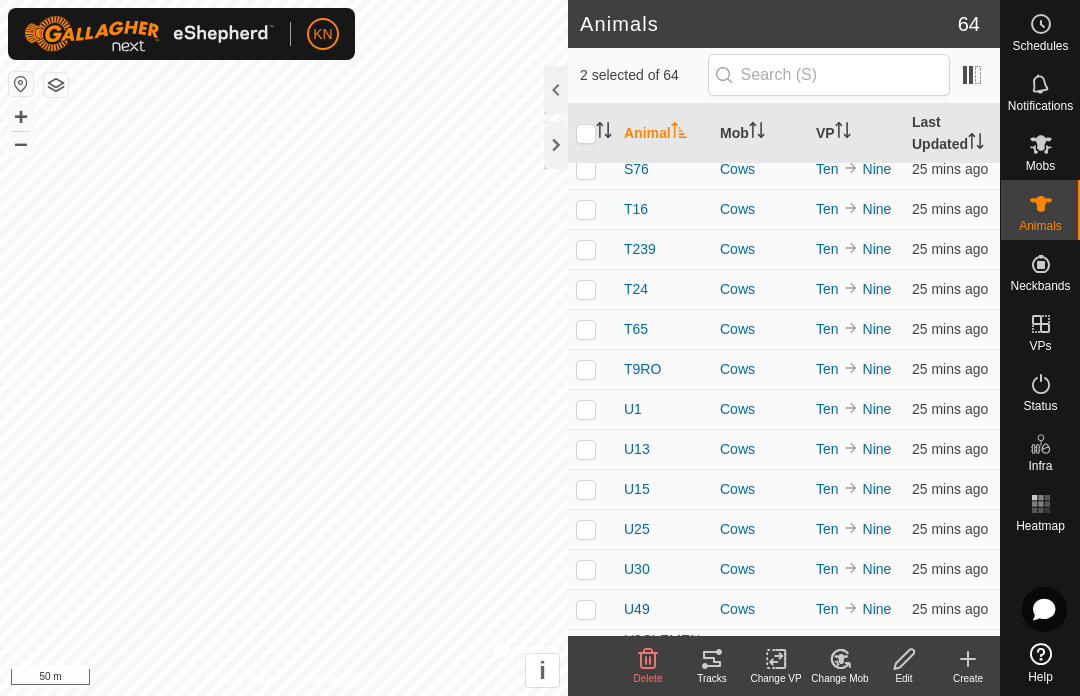 click at bounding box center (586, 409) 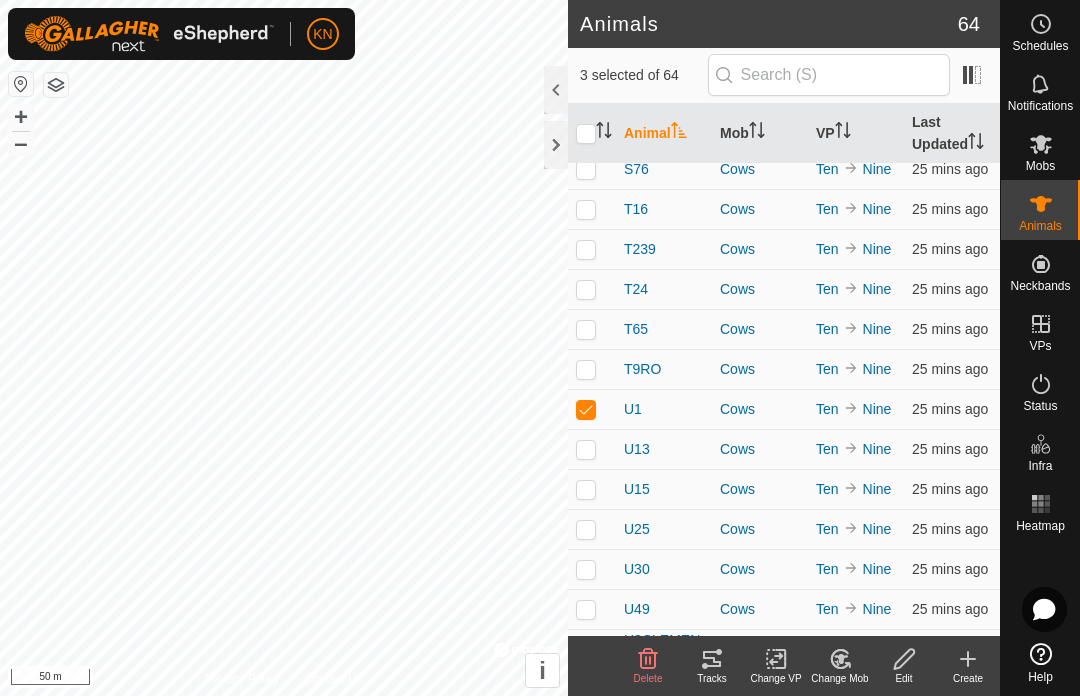 click at bounding box center [592, 409] 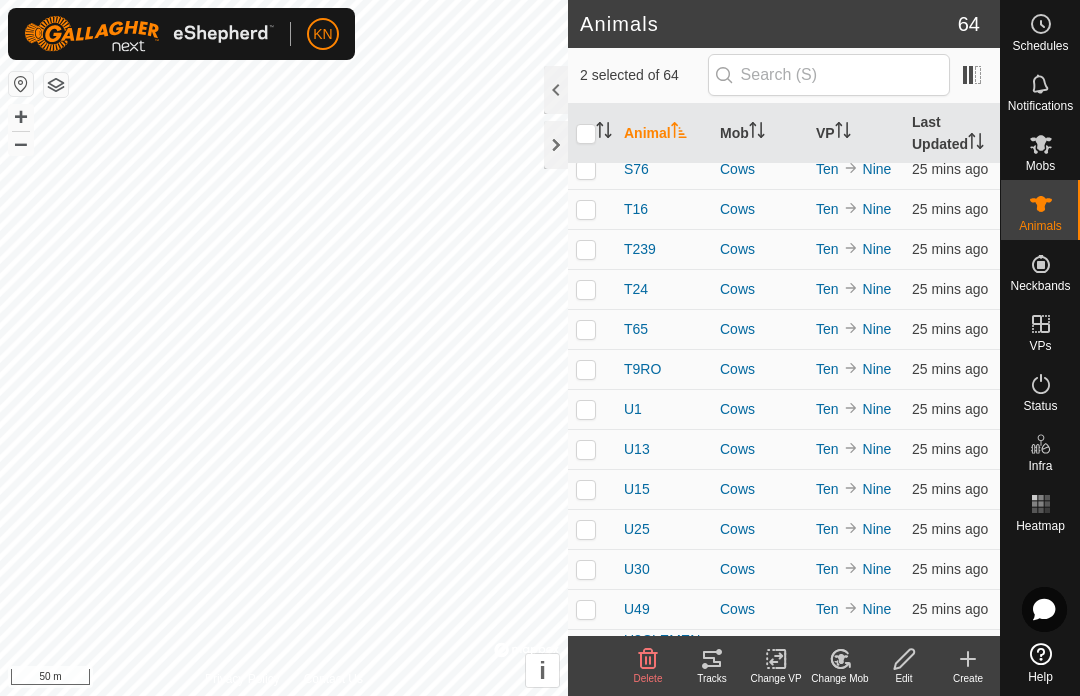 click at bounding box center (586, 369) 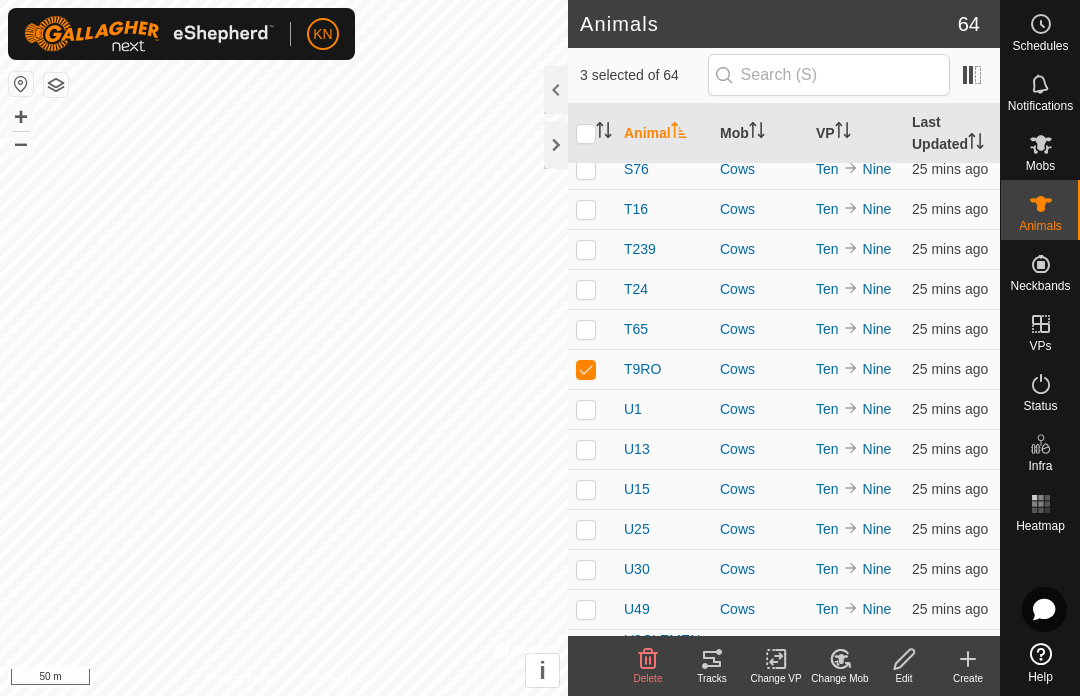 click at bounding box center [592, 369] 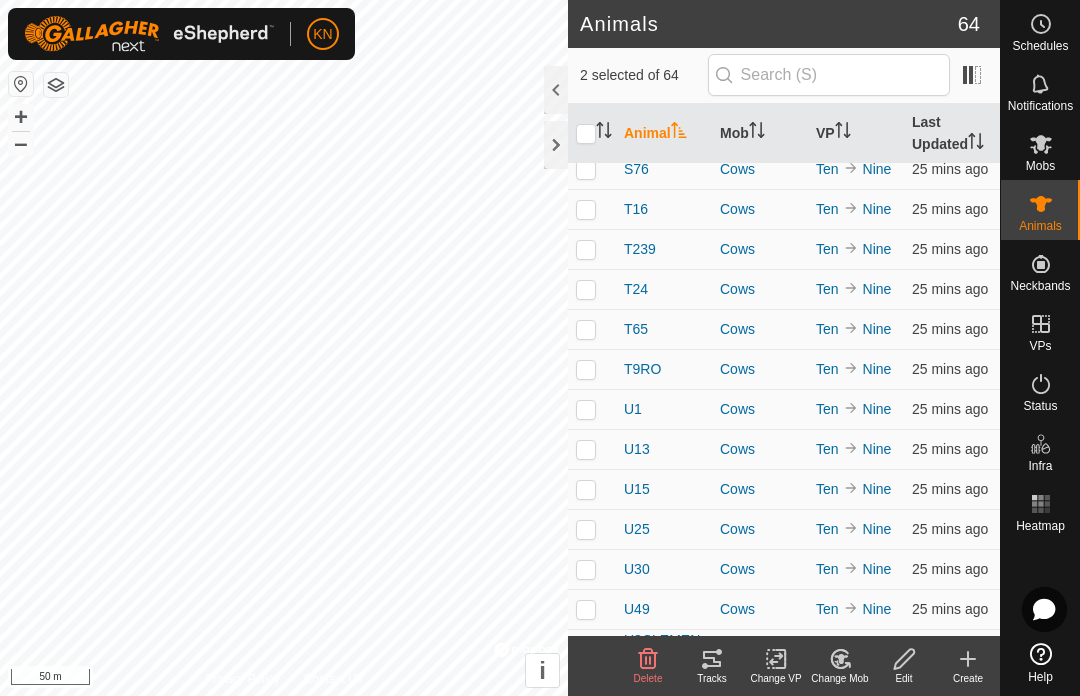 checkbox on "false" 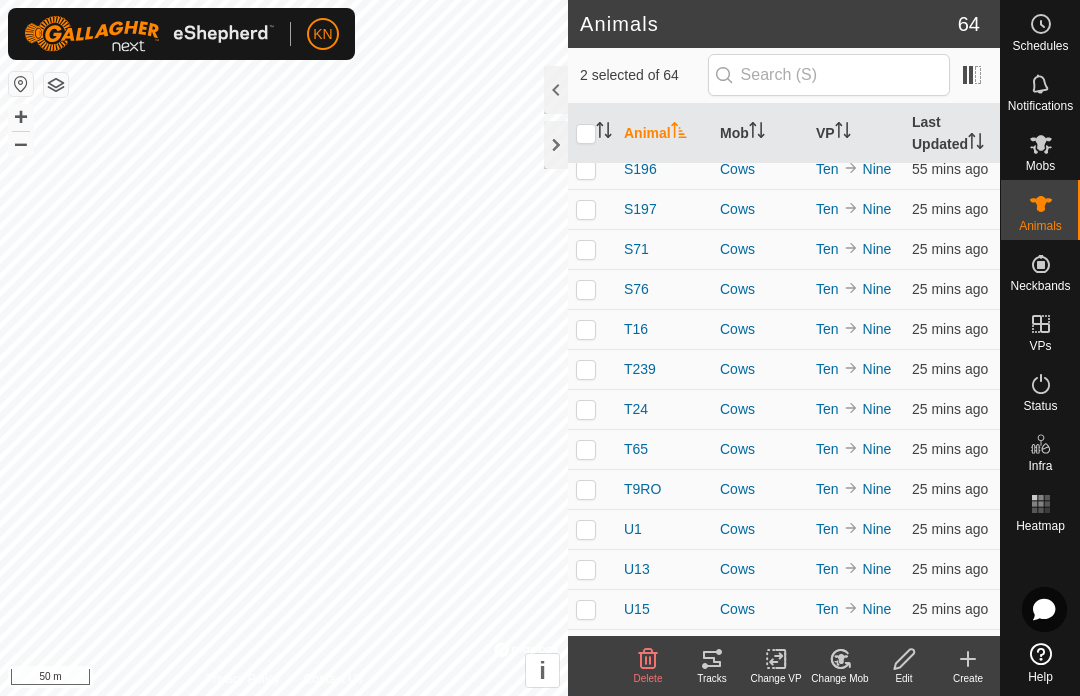 scroll, scrollTop: 1349, scrollLeft: 0, axis: vertical 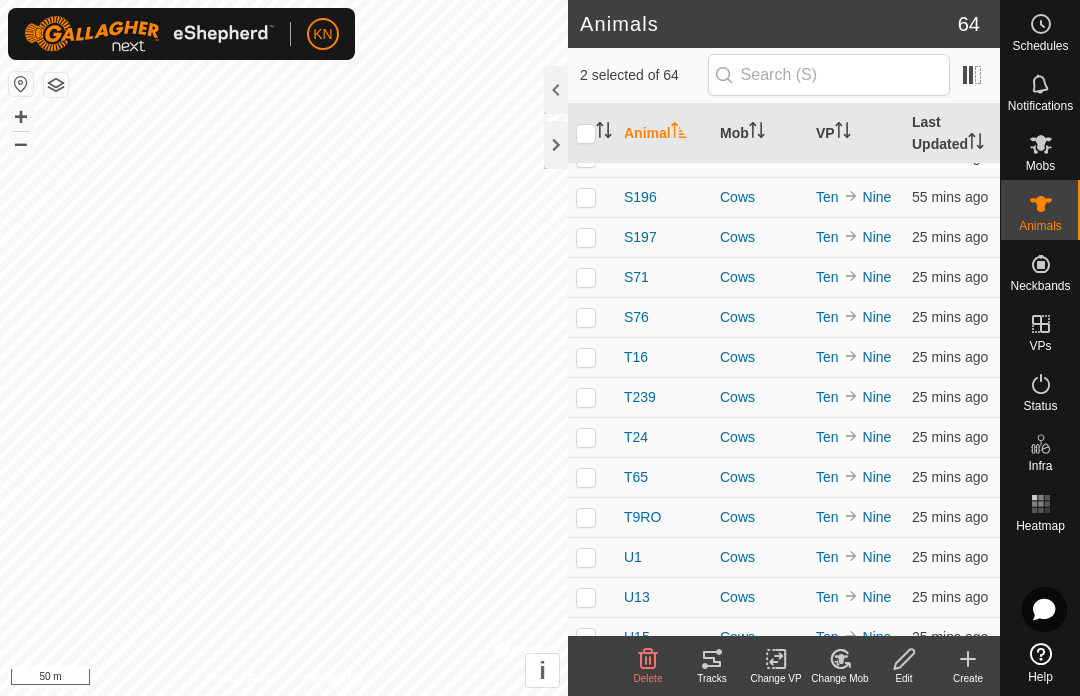 click at bounding box center [592, 397] 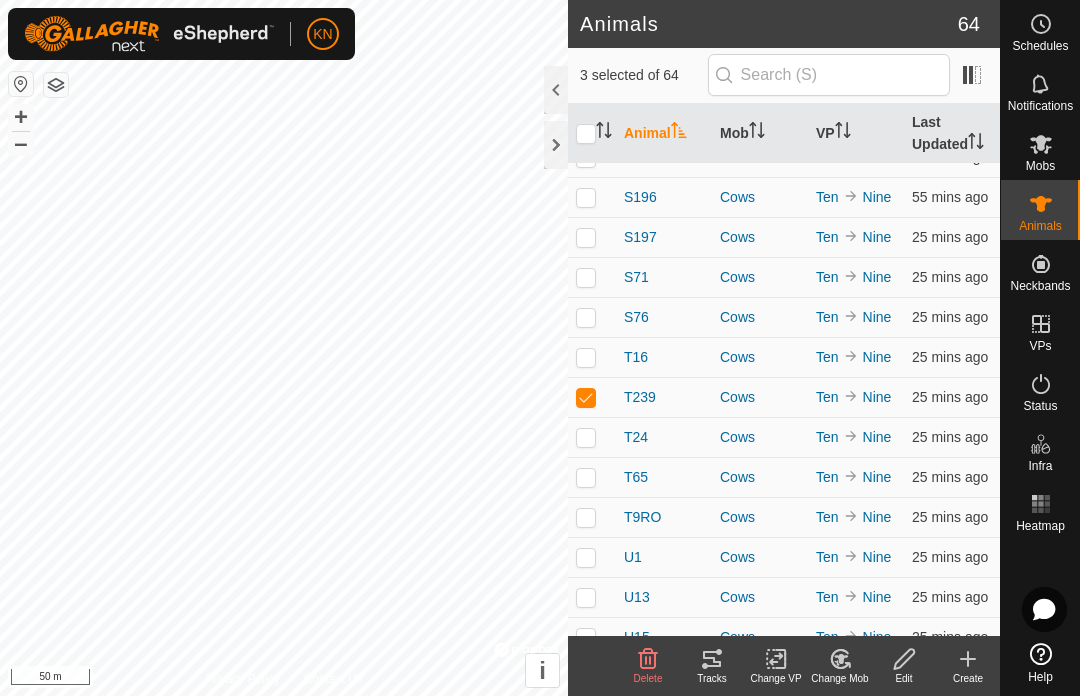 click at bounding box center [592, 397] 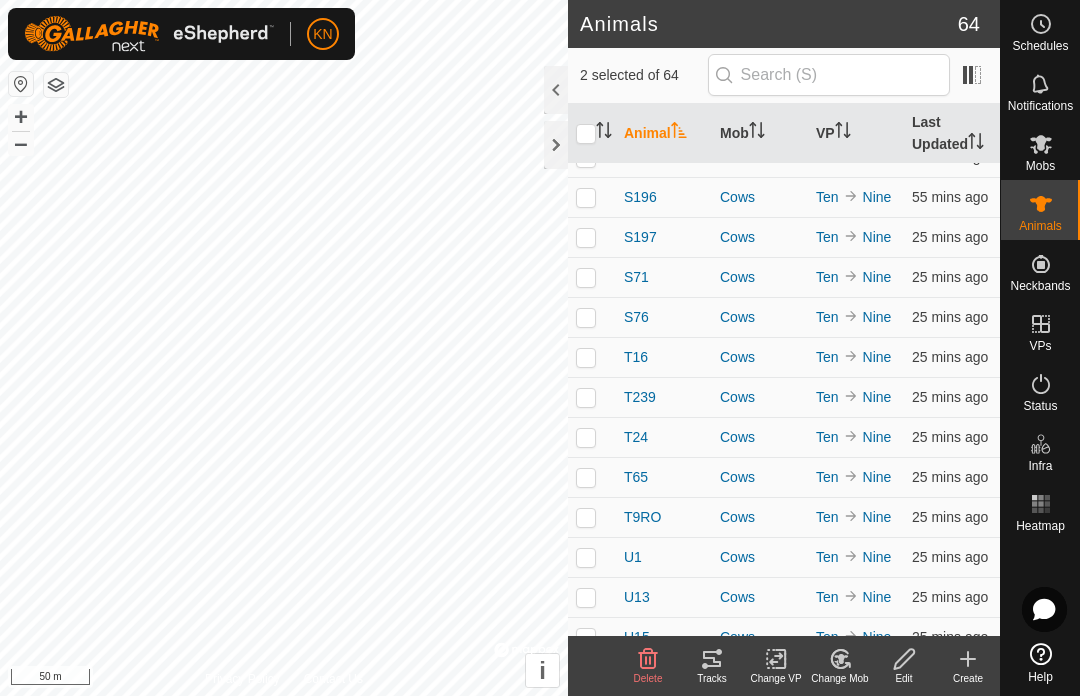 checkbox on "false" 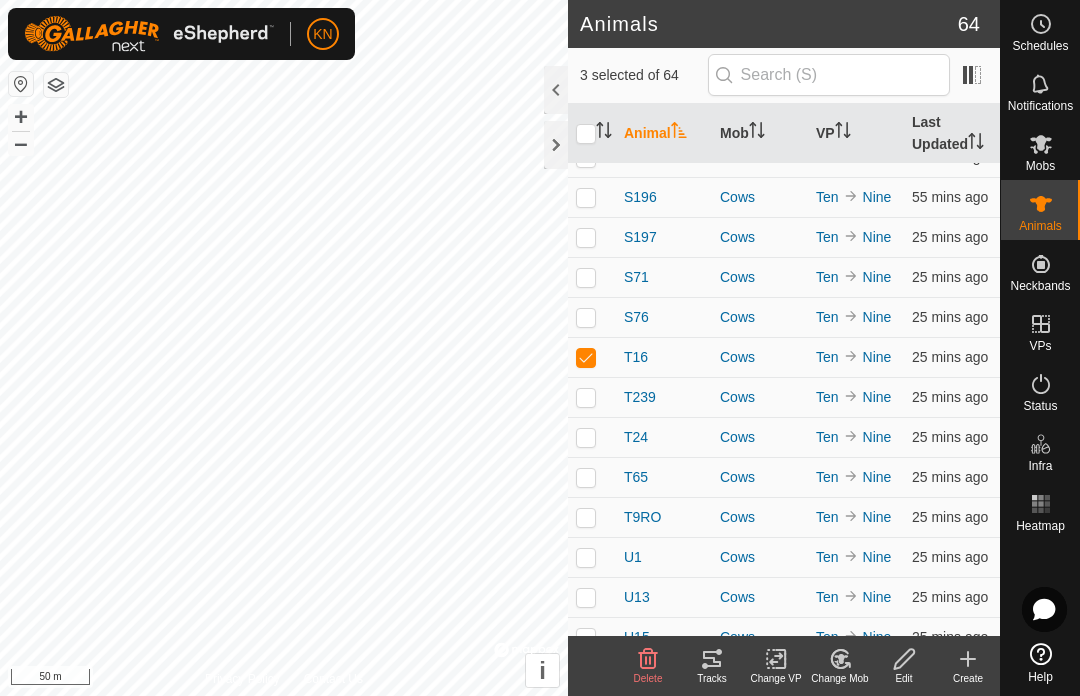 click at bounding box center (592, 317) 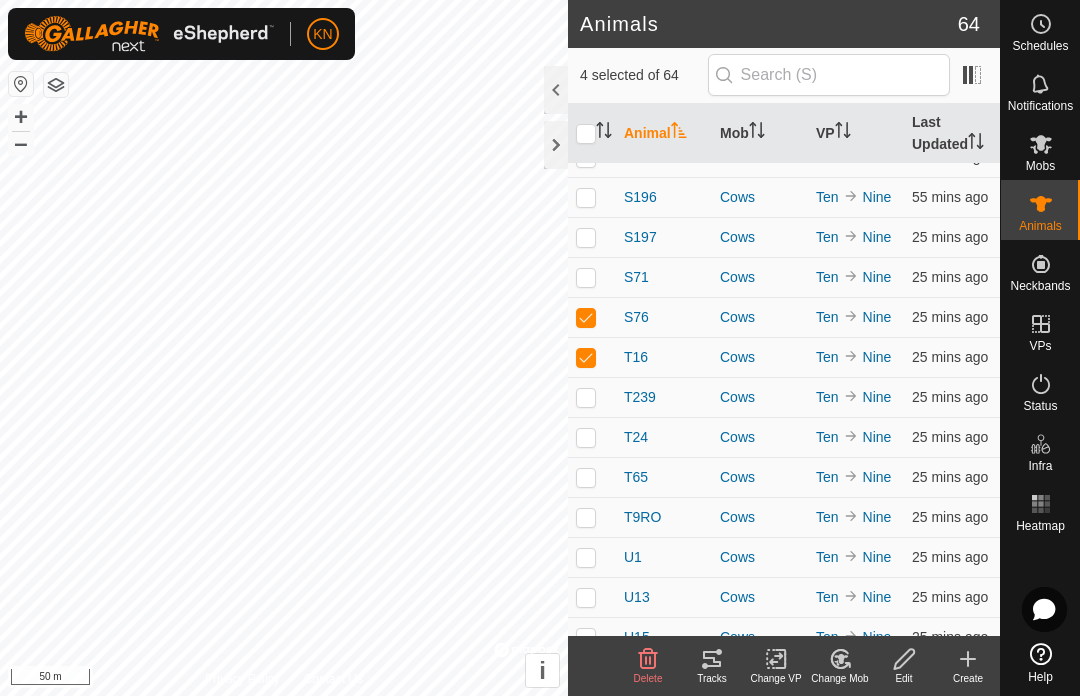 click at bounding box center [592, 357] 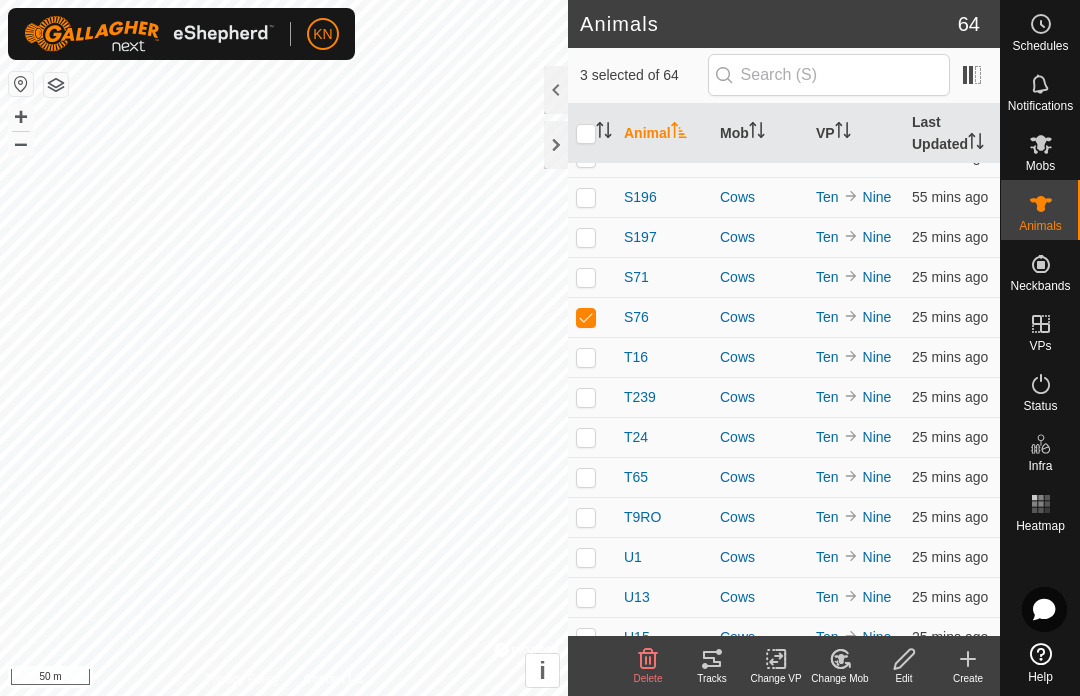 click at bounding box center [592, 317] 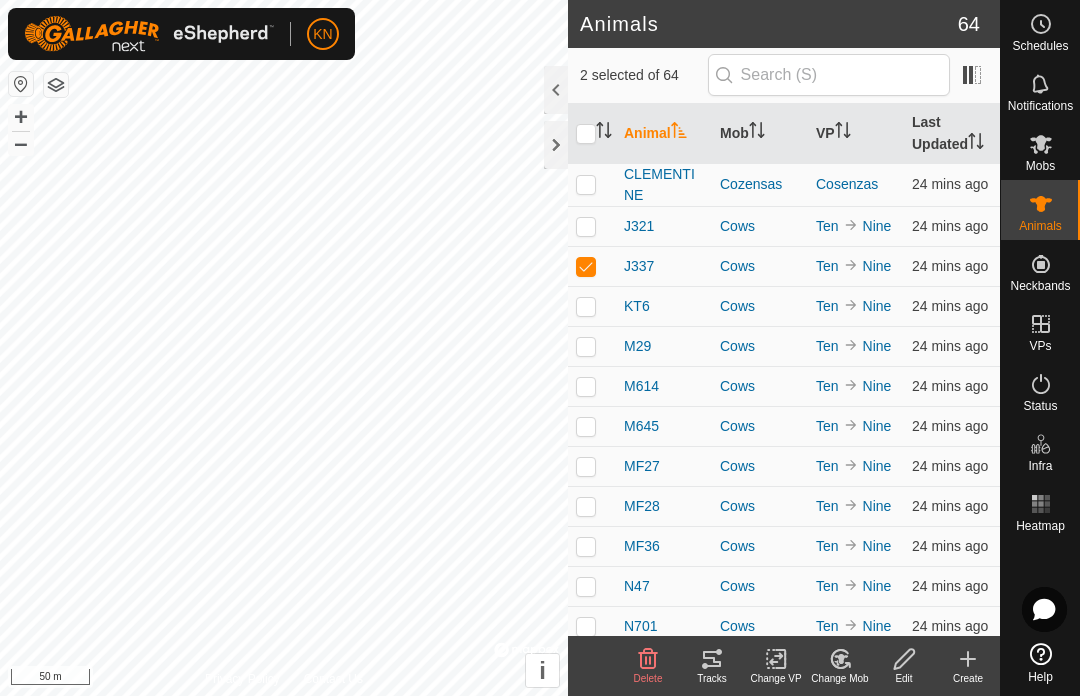 scroll, scrollTop: 0, scrollLeft: 0, axis: both 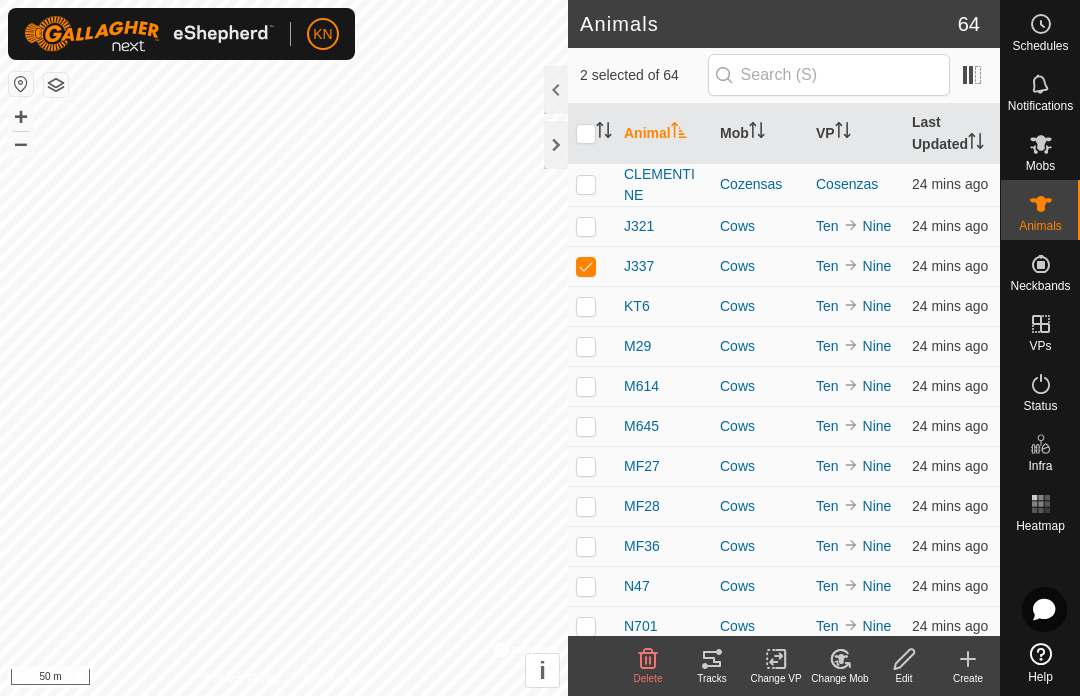 click at bounding box center (586, 266) 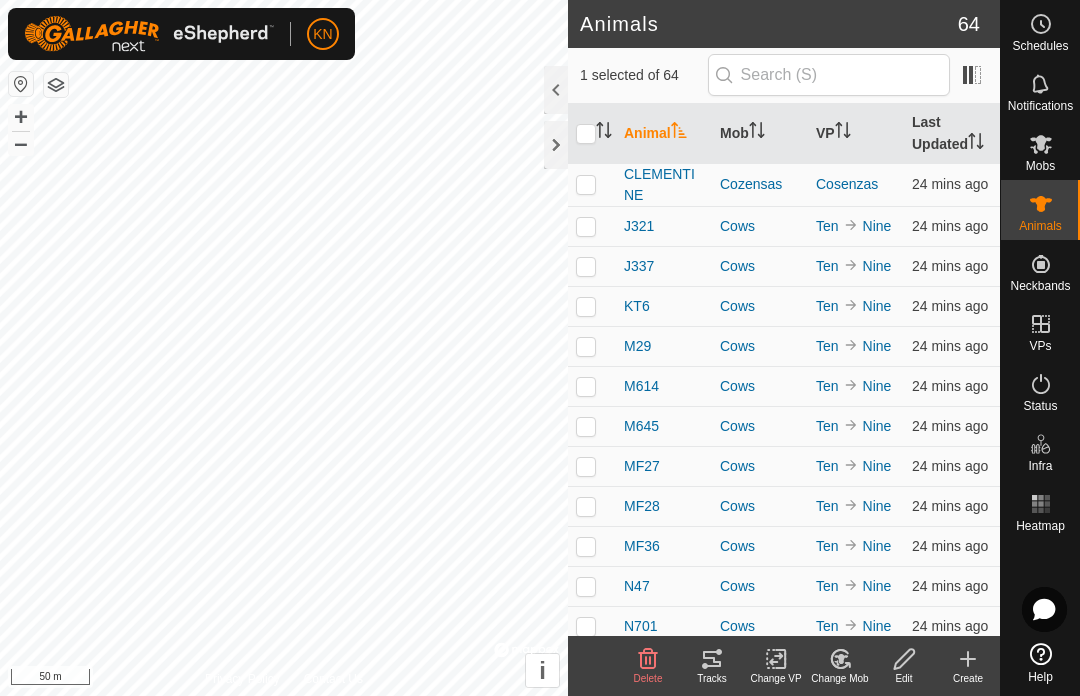 click at bounding box center (586, 226) 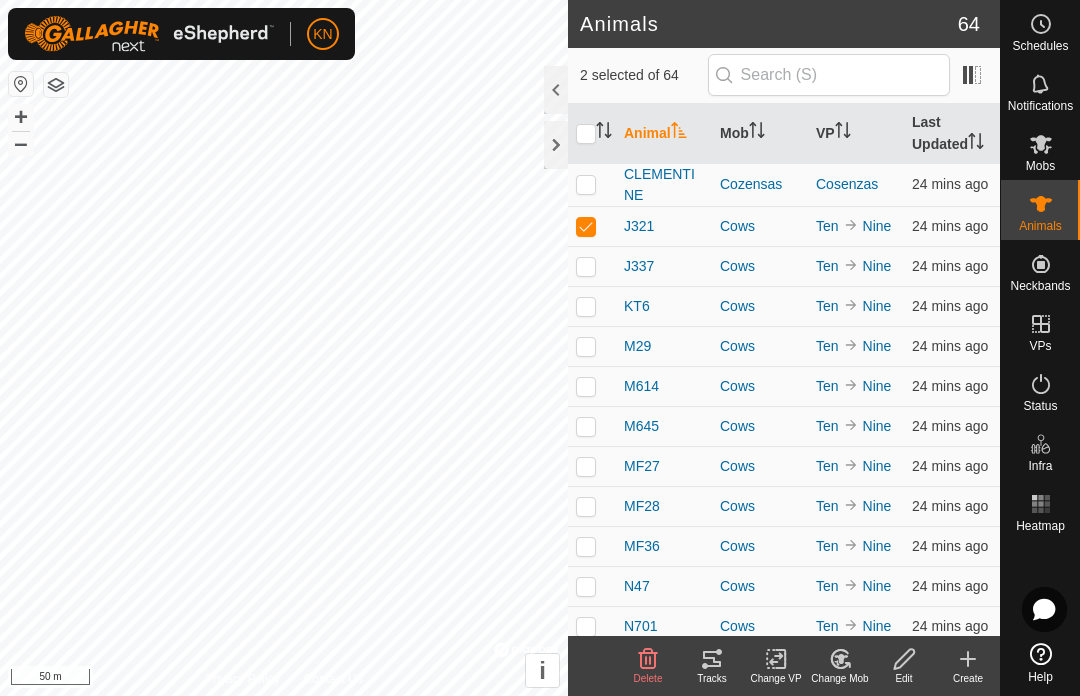 click at bounding box center (586, 226) 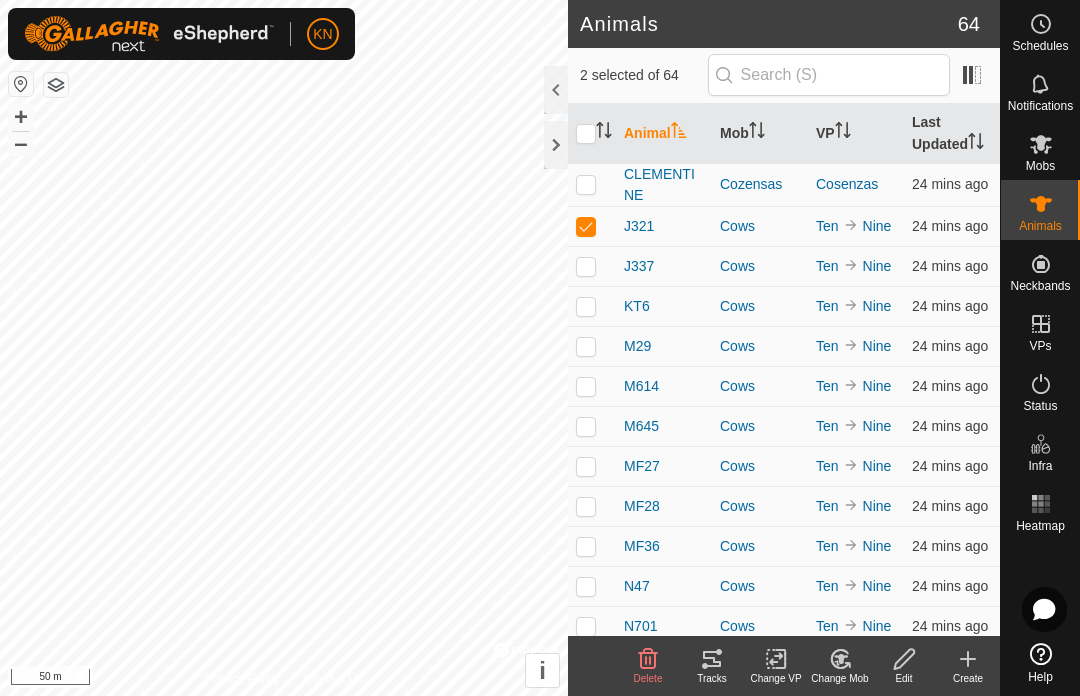 checkbox on "false" 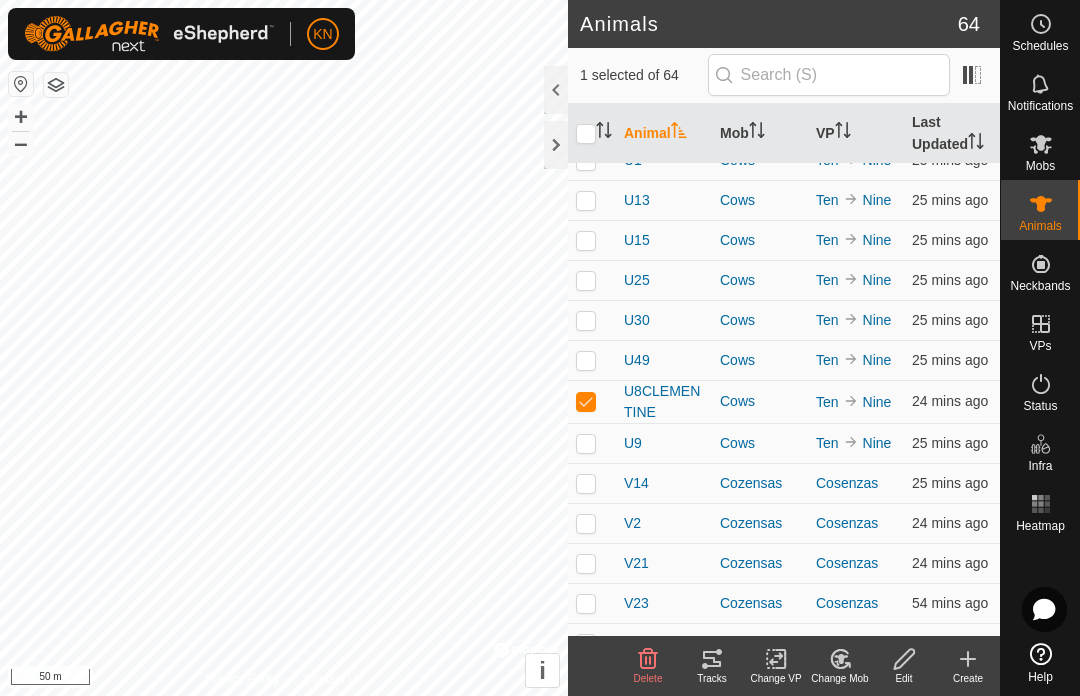 scroll, scrollTop: 1749, scrollLeft: 0, axis: vertical 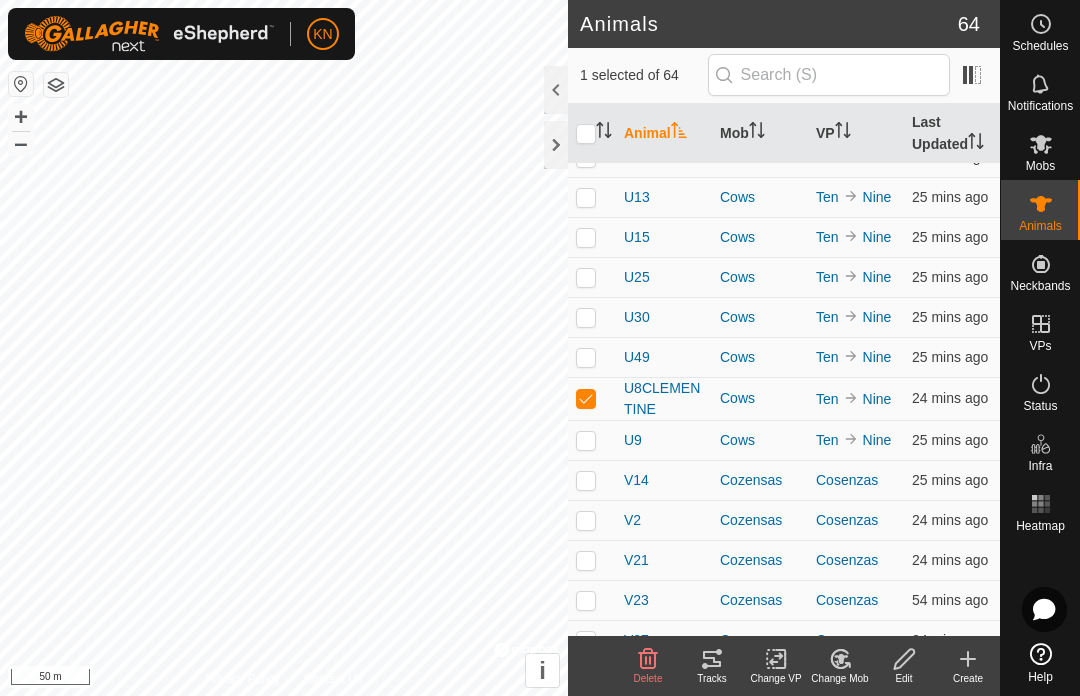 click at bounding box center (586, 398) 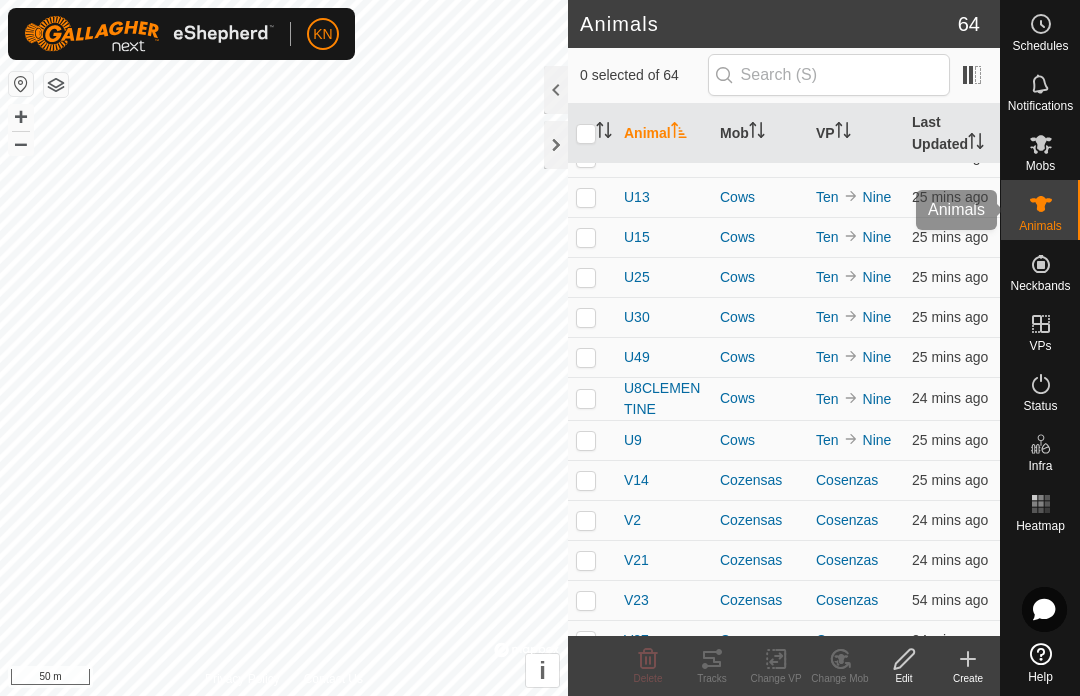 click 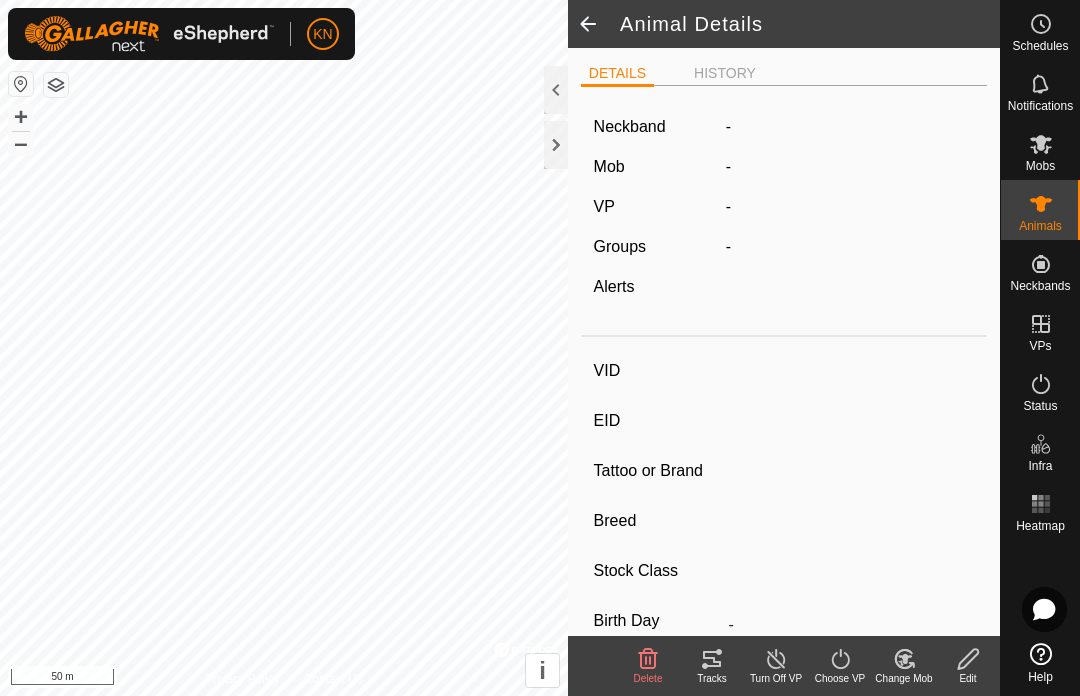 type on "V31" 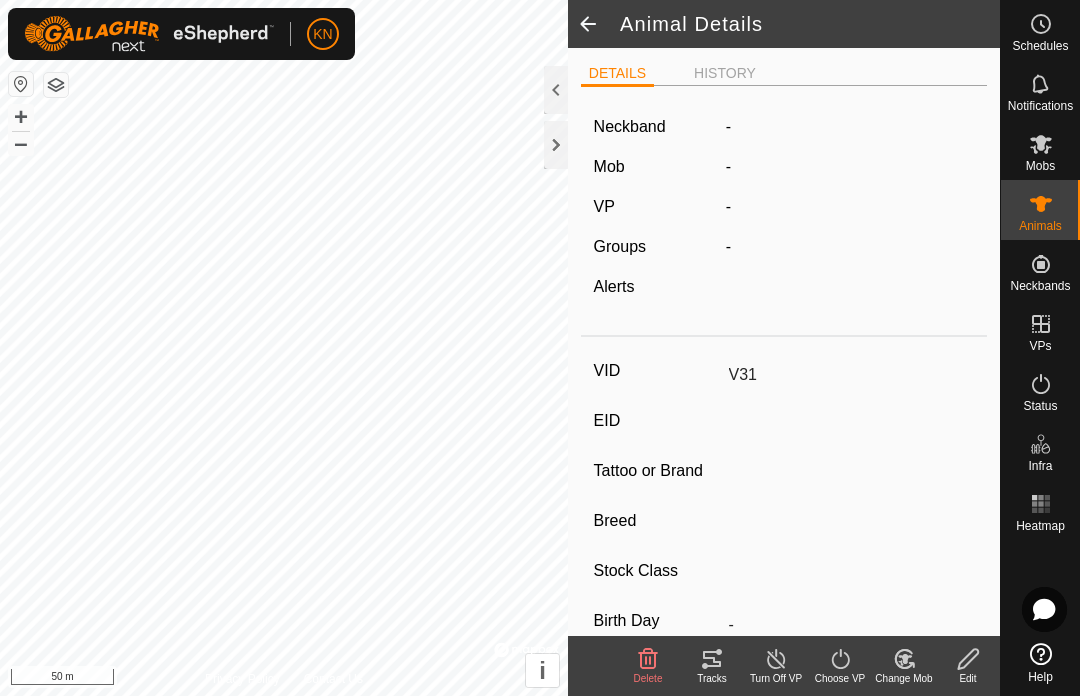 type on "-" 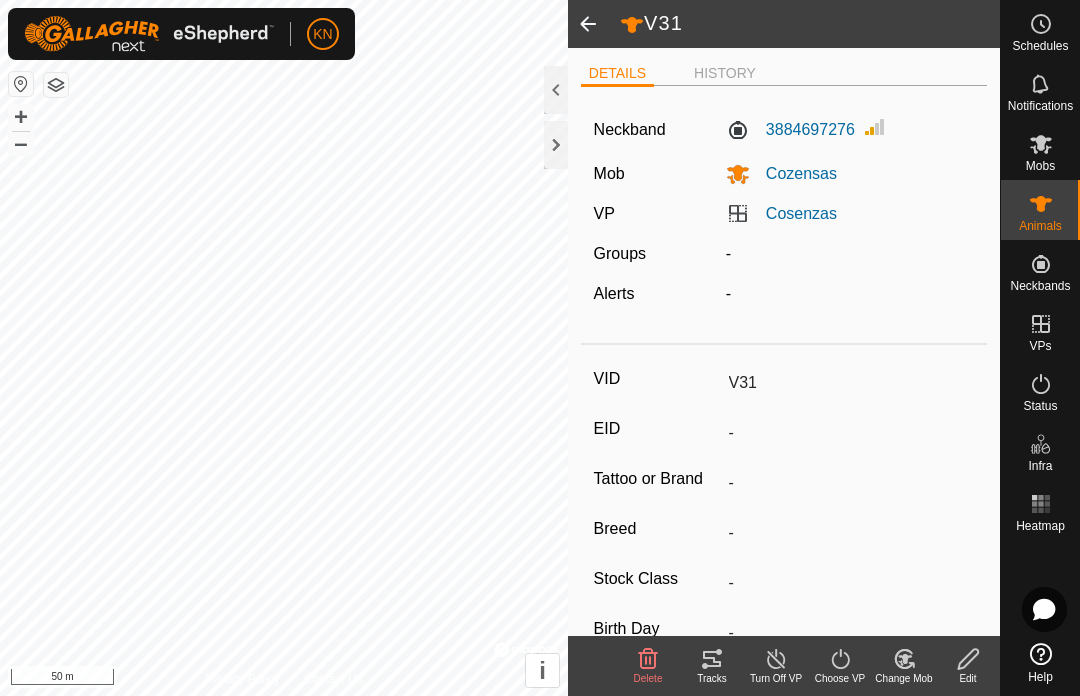 scroll, scrollTop: 0, scrollLeft: 0, axis: both 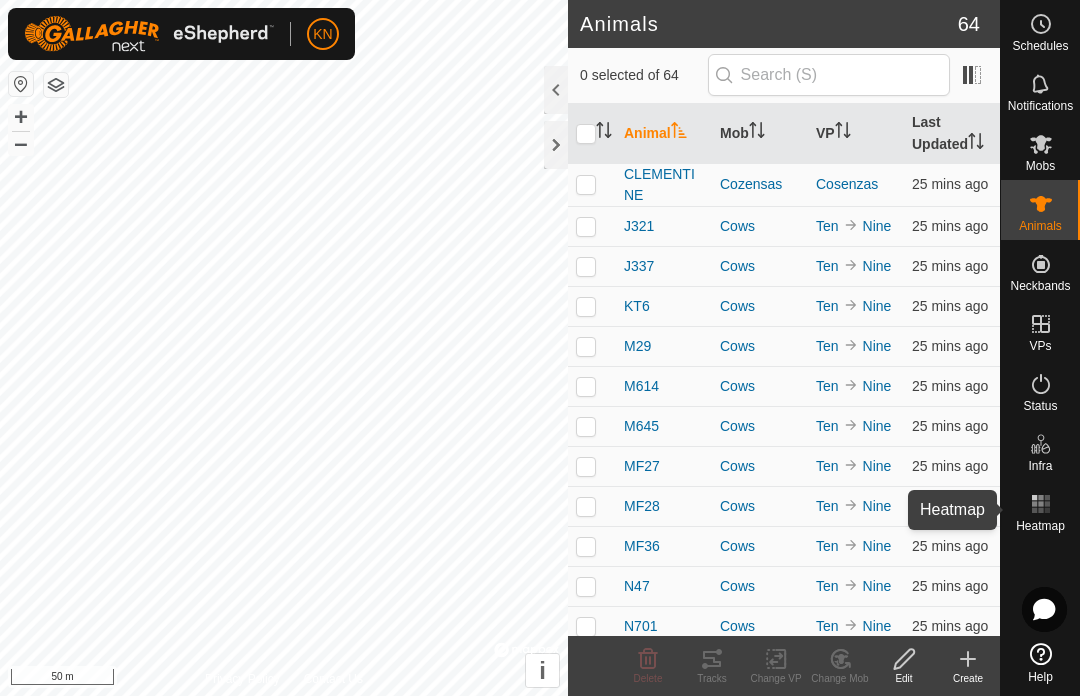 click 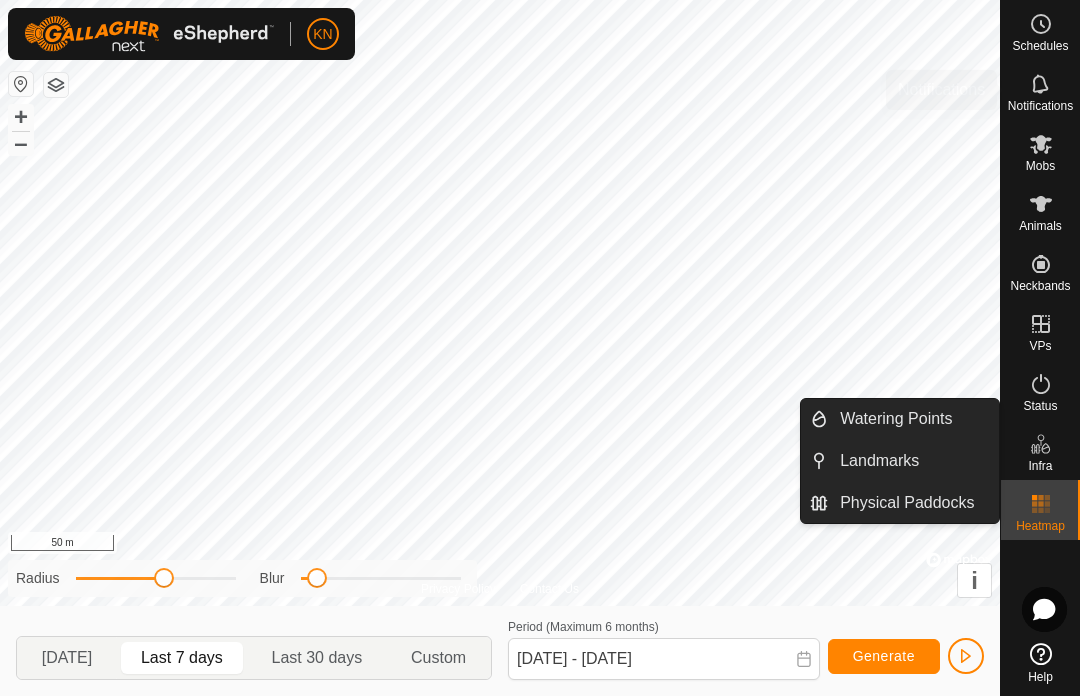 click on "Notifications" at bounding box center (1040, 90) 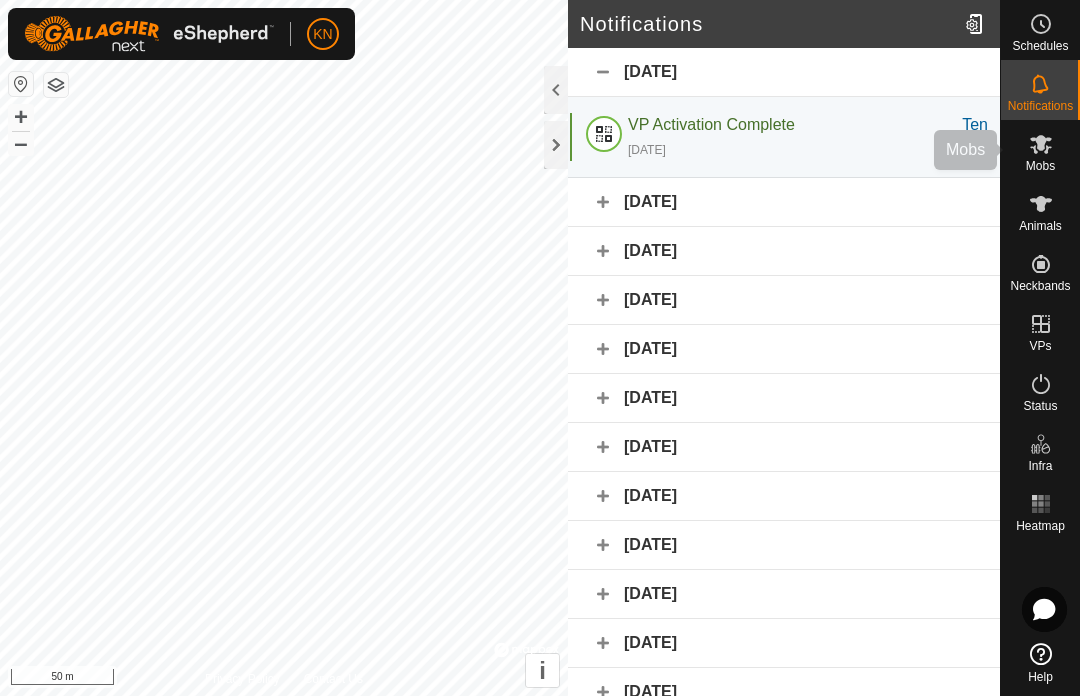 click on "Mobs" at bounding box center [1040, 166] 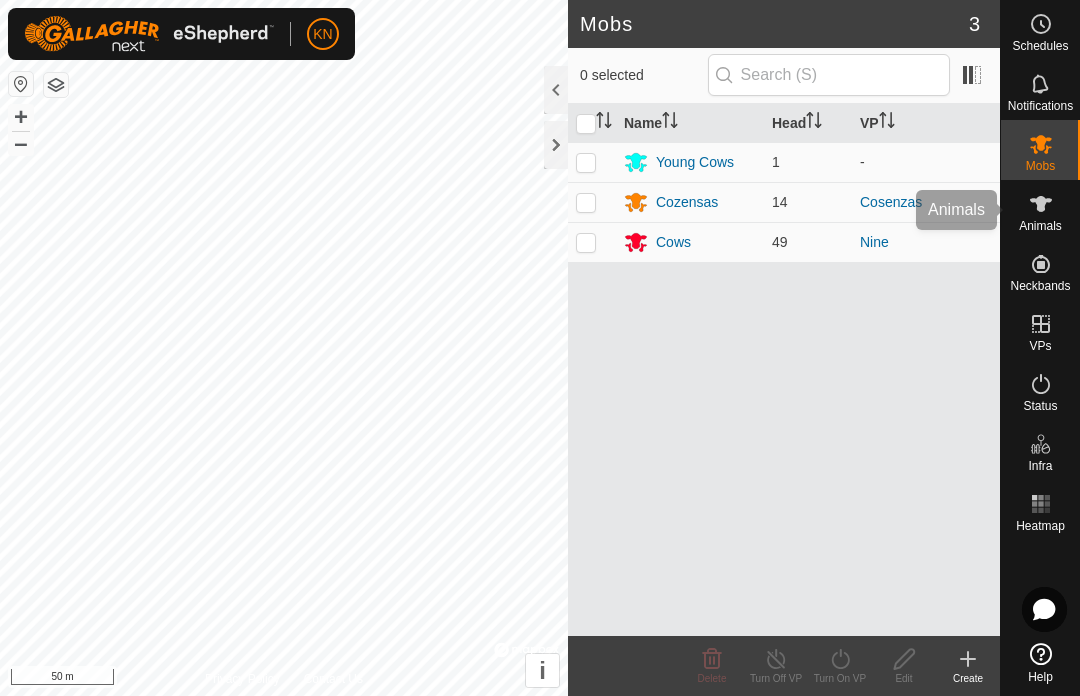 click 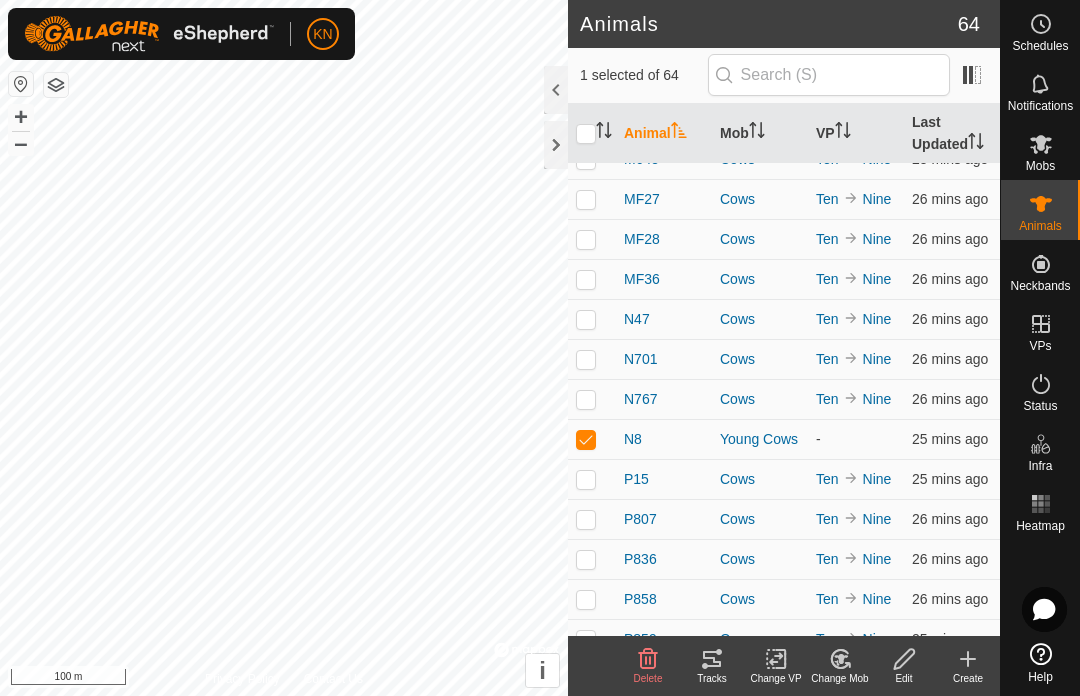 scroll, scrollTop: 269, scrollLeft: 0, axis: vertical 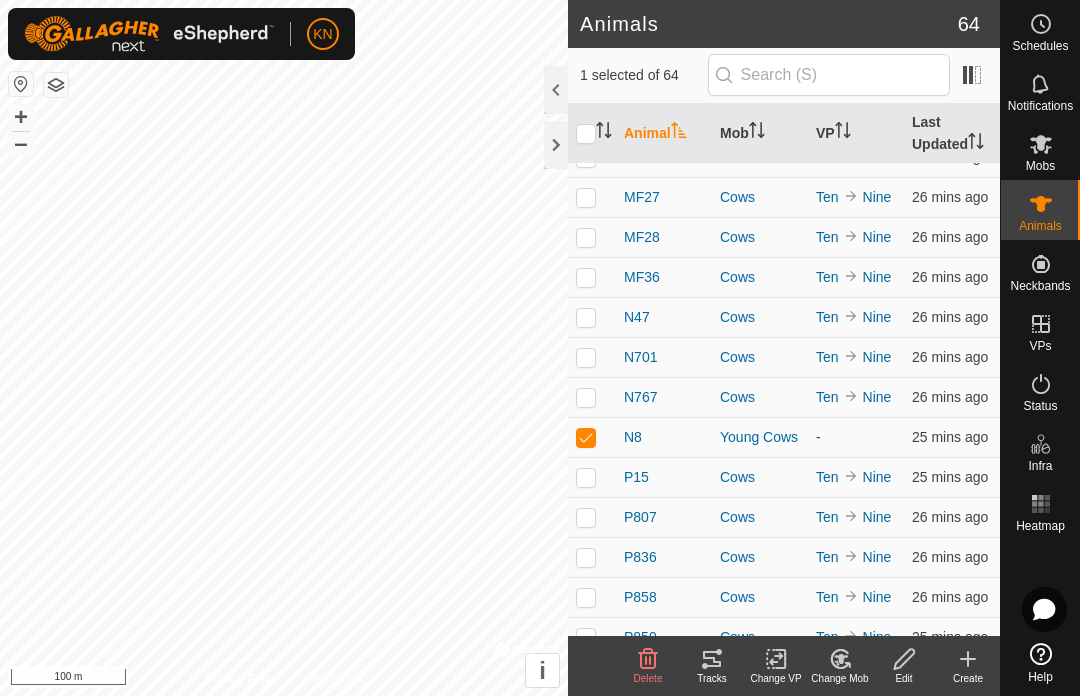 click at bounding box center (592, 437) 